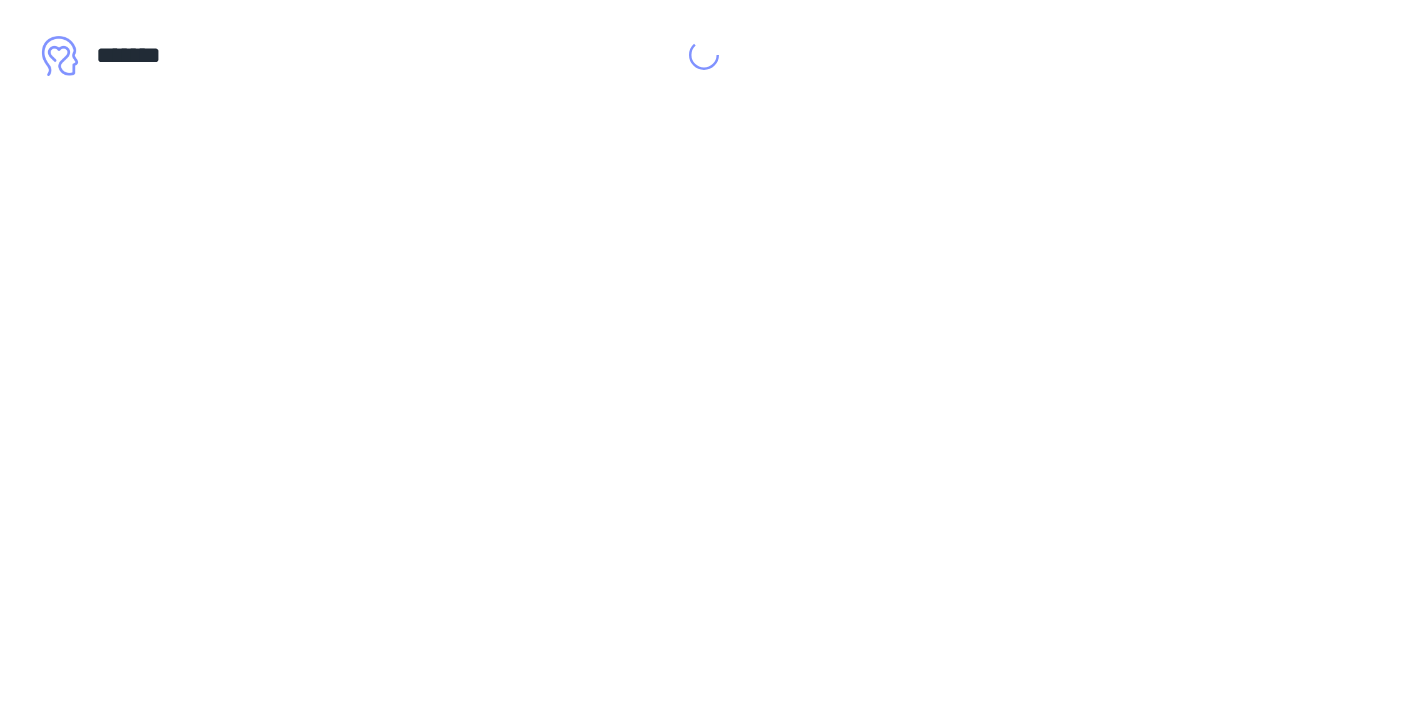 scroll, scrollTop: 0, scrollLeft: 0, axis: both 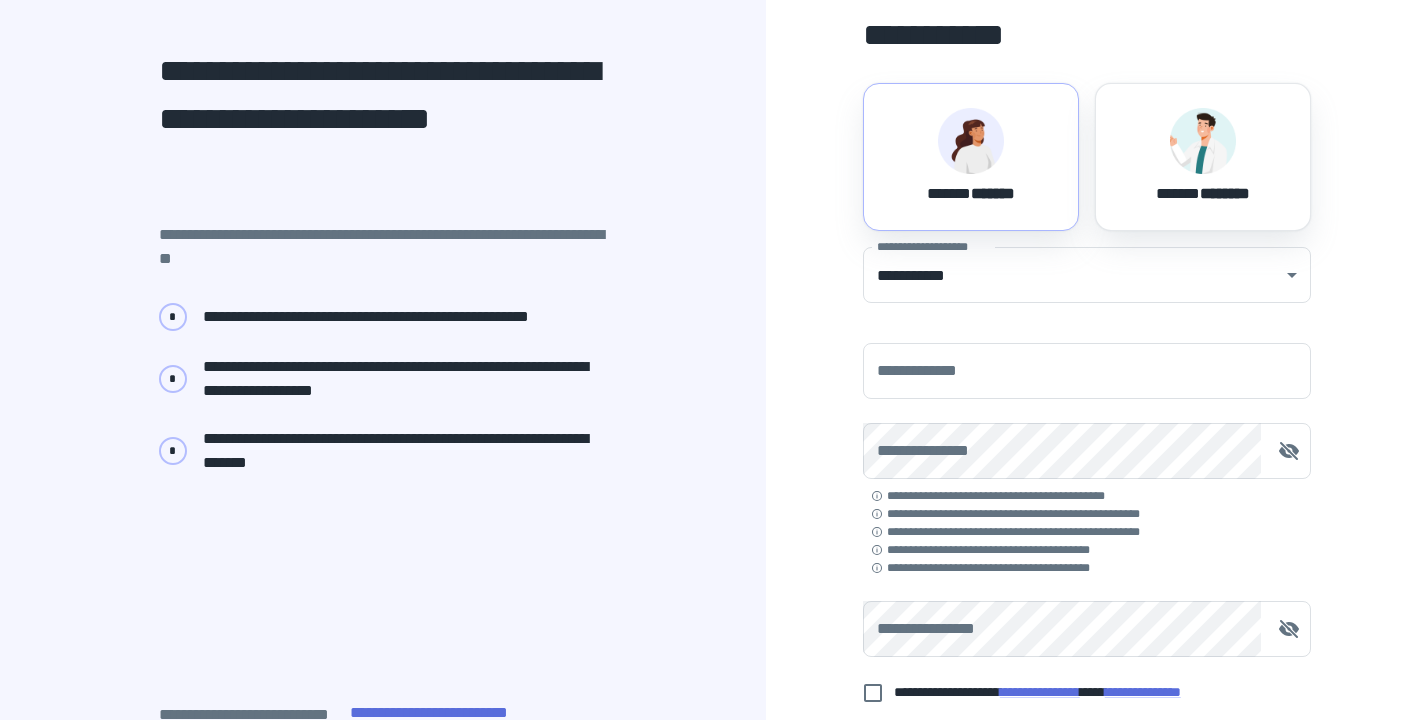 click at bounding box center [971, 141] 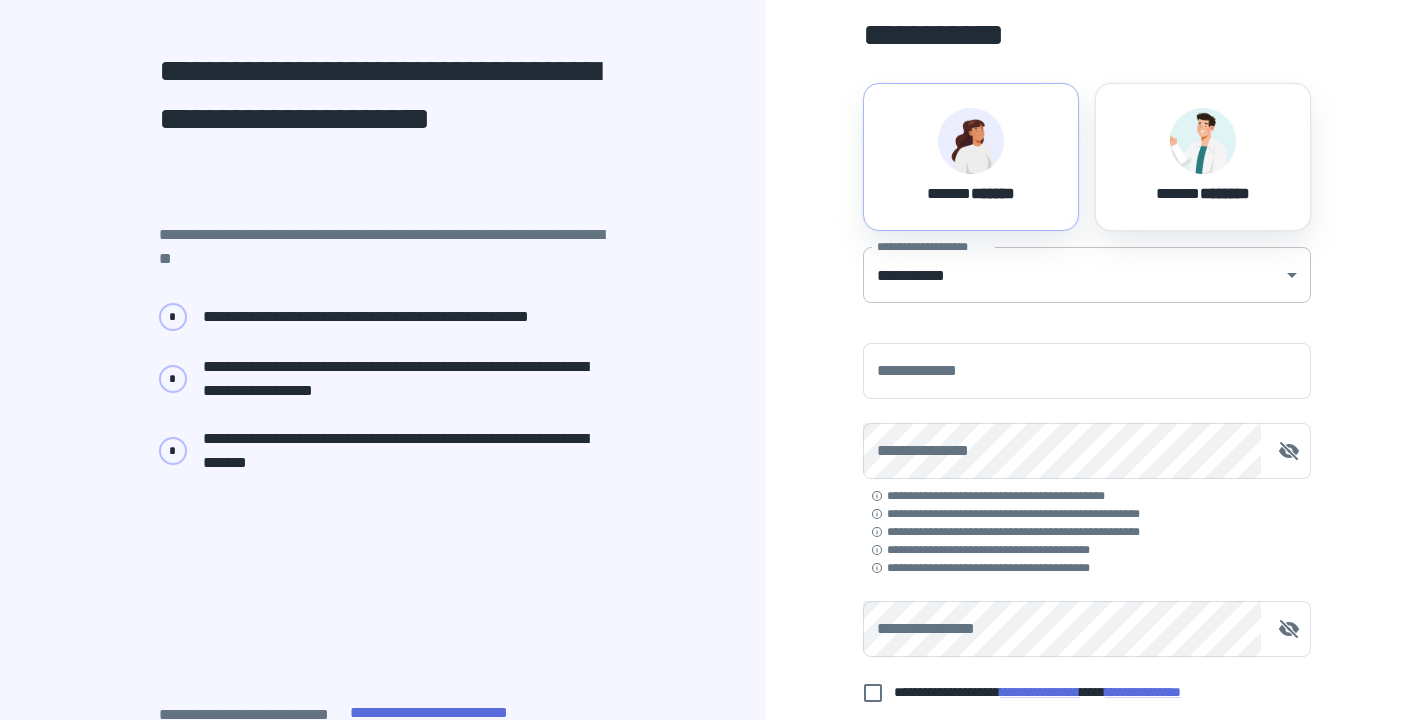 click on "**********" at bounding box center [704, 219] 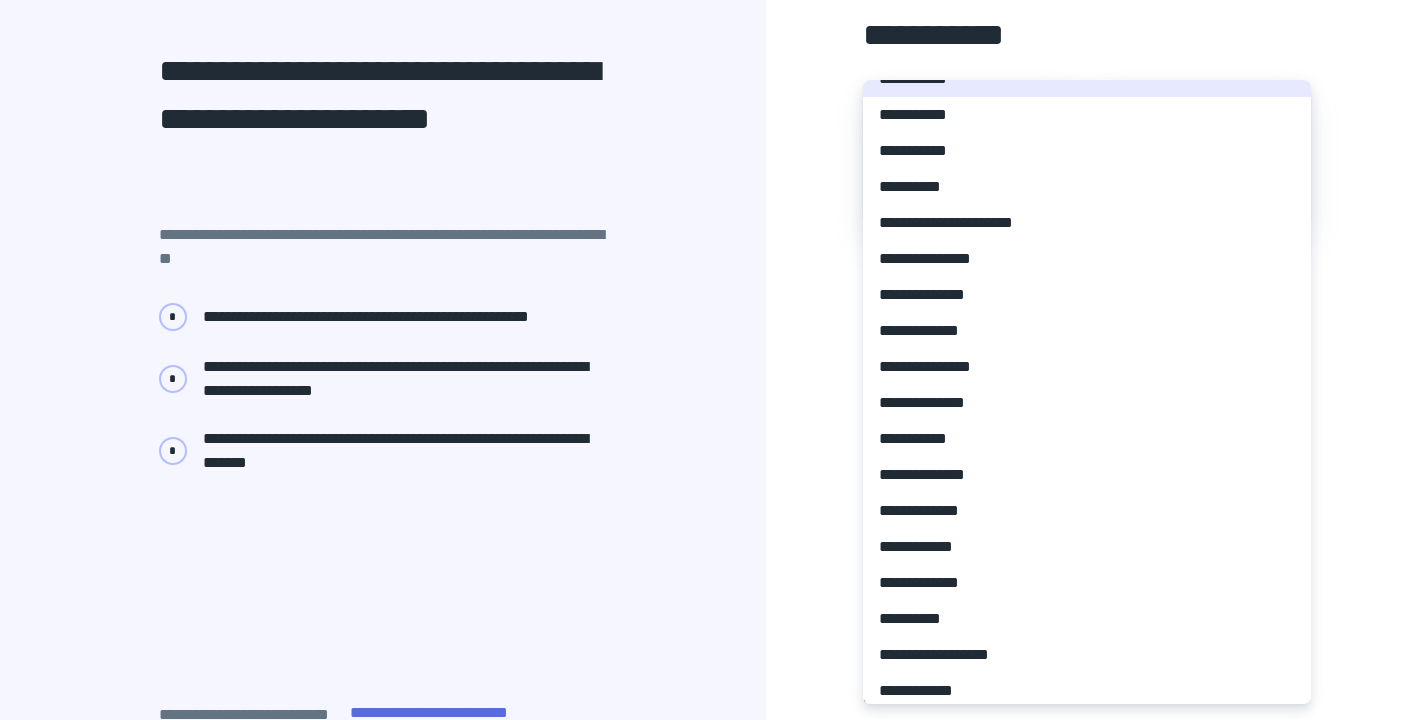 scroll, scrollTop: 244, scrollLeft: 0, axis: vertical 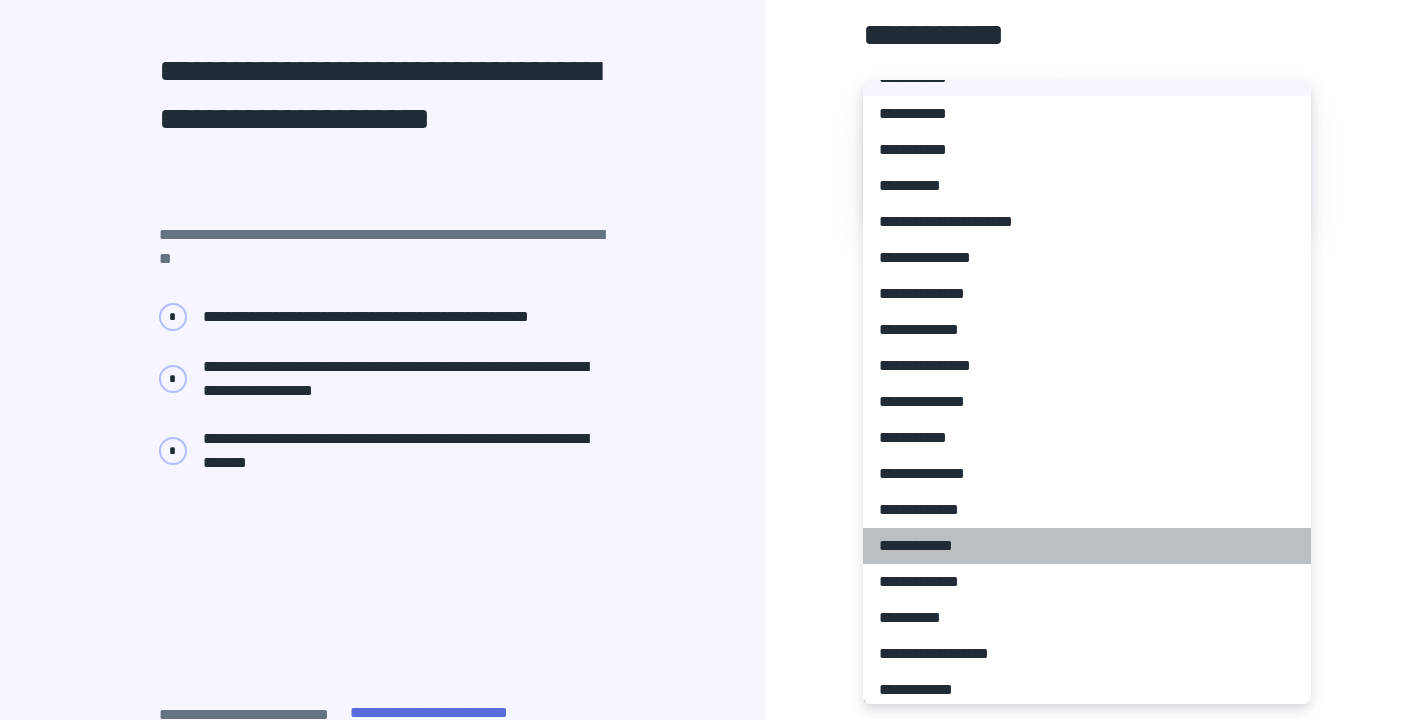 click on "**********" at bounding box center (1087, 546) 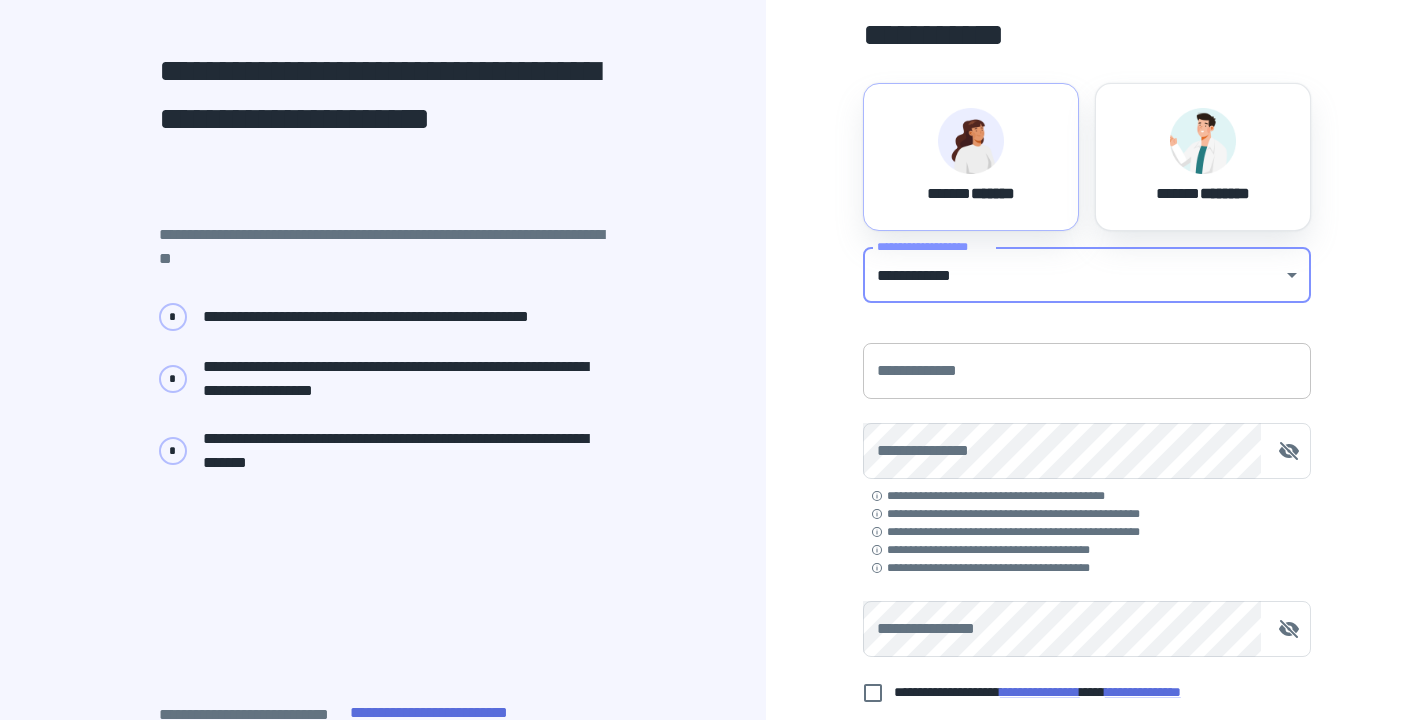 click on "**********" at bounding box center (1087, 371) 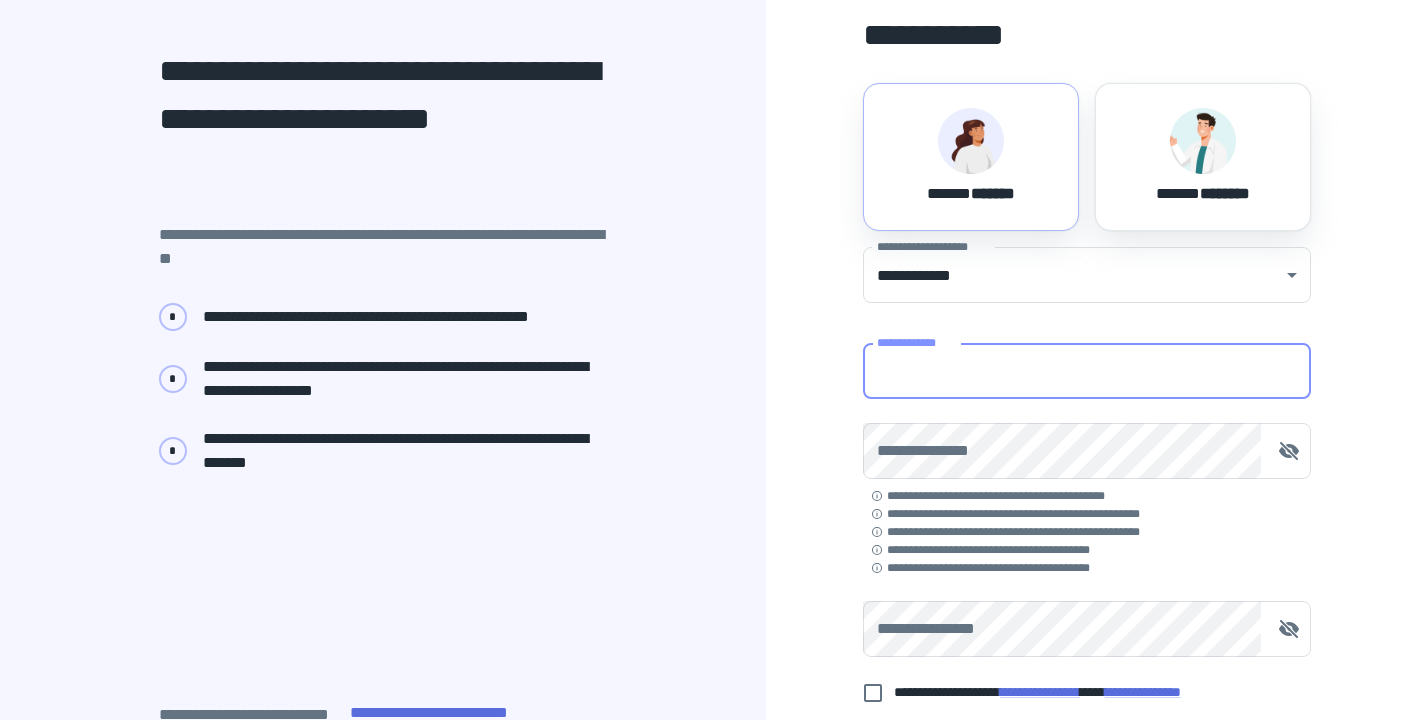 type on "**********" 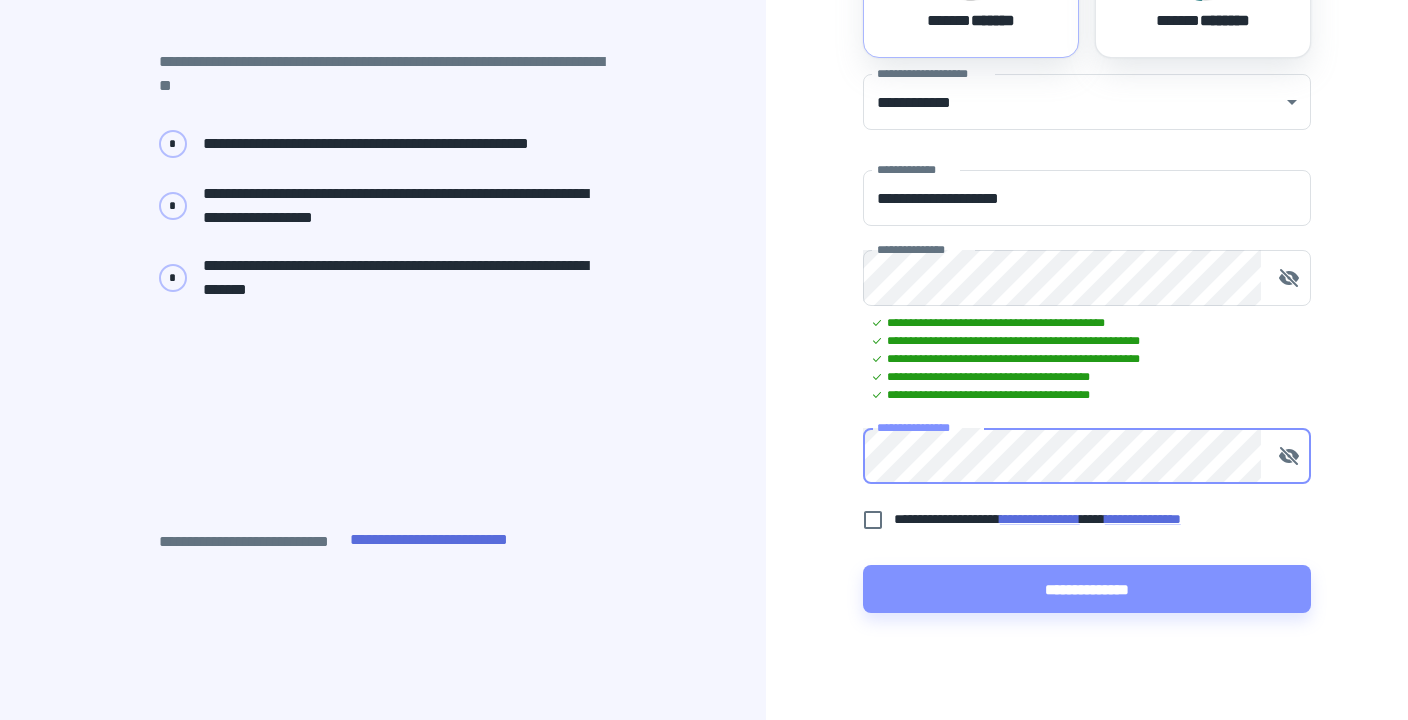 scroll, scrollTop: 335, scrollLeft: 0, axis: vertical 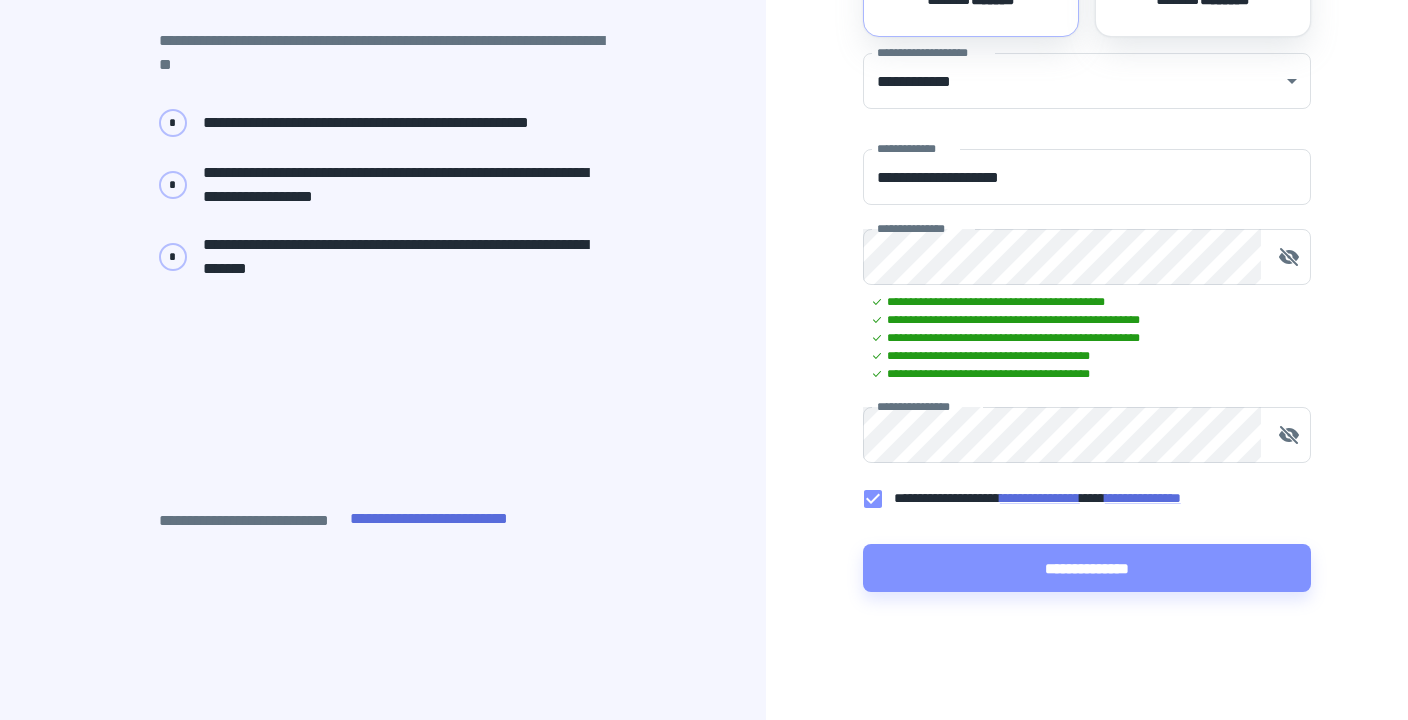 click on "**********" at bounding box center (1087, 192) 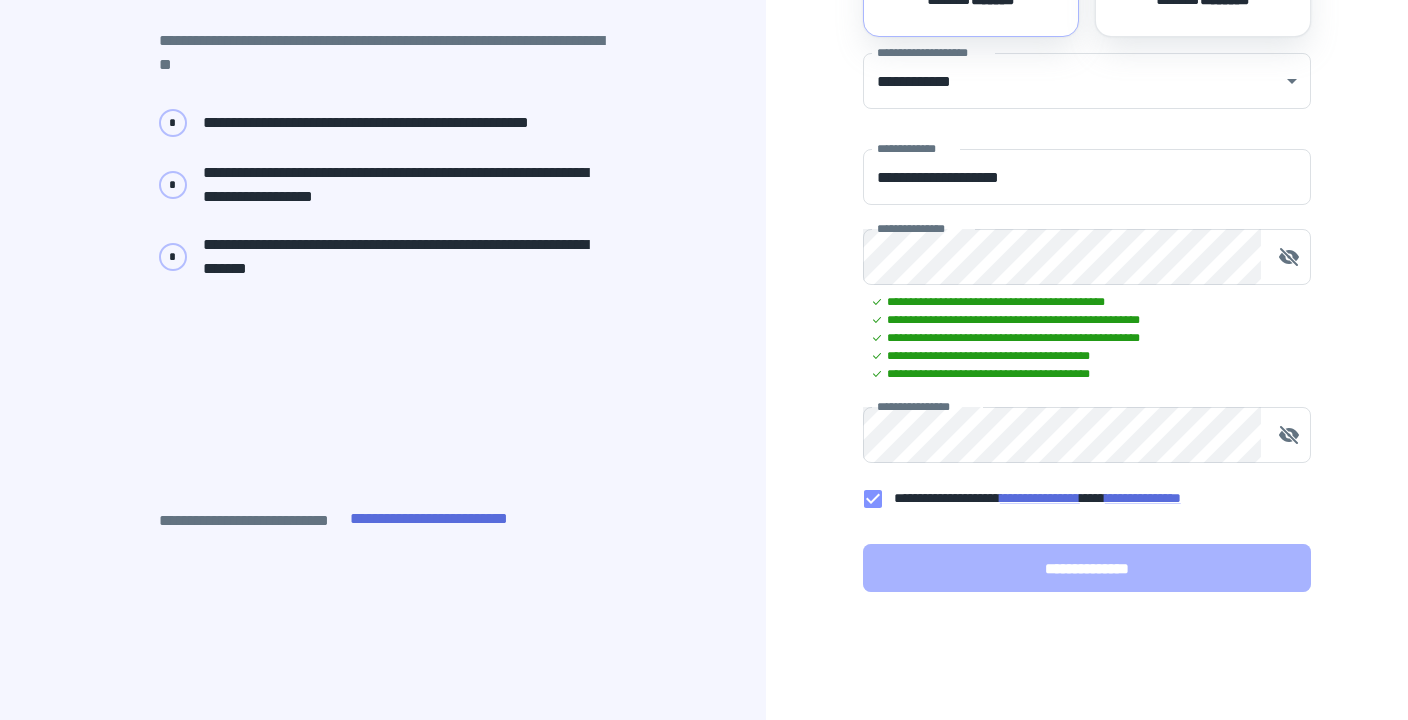 click on "**********" at bounding box center (1087, 568) 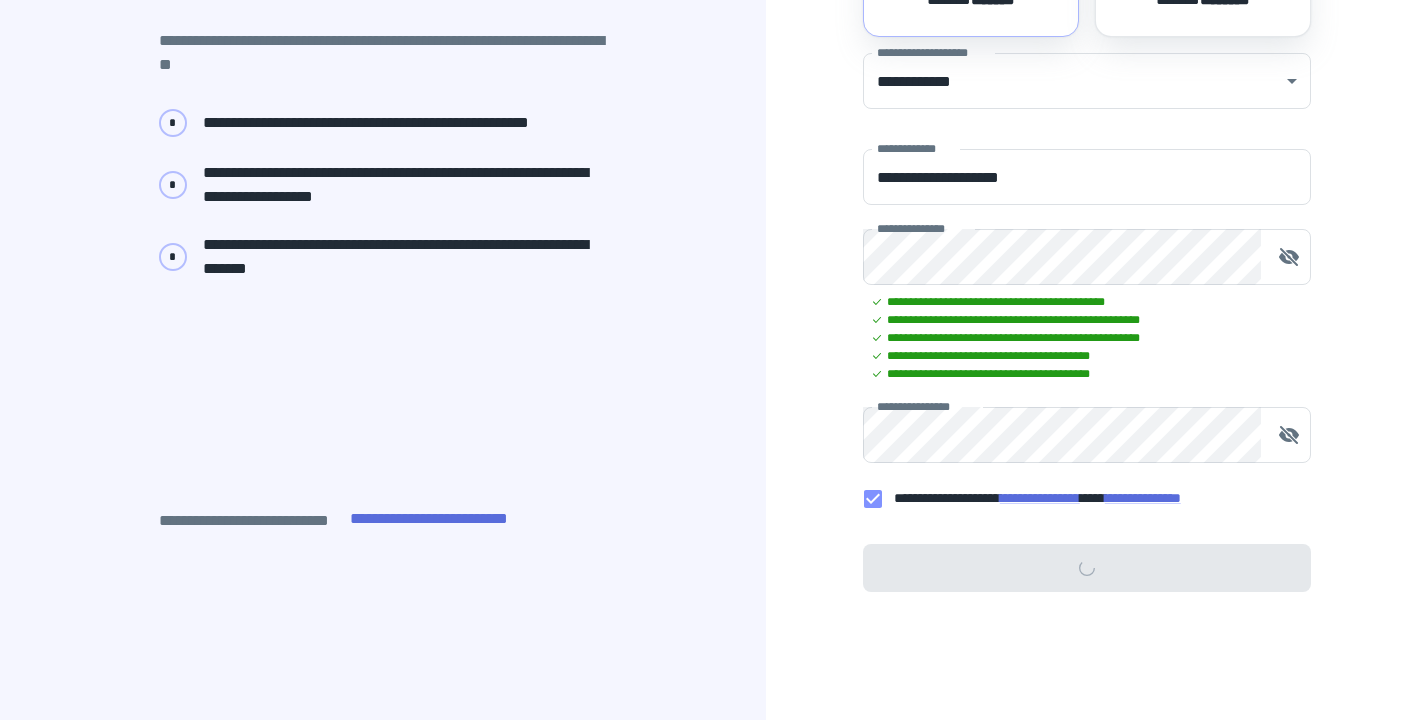 scroll, scrollTop: 0, scrollLeft: 0, axis: both 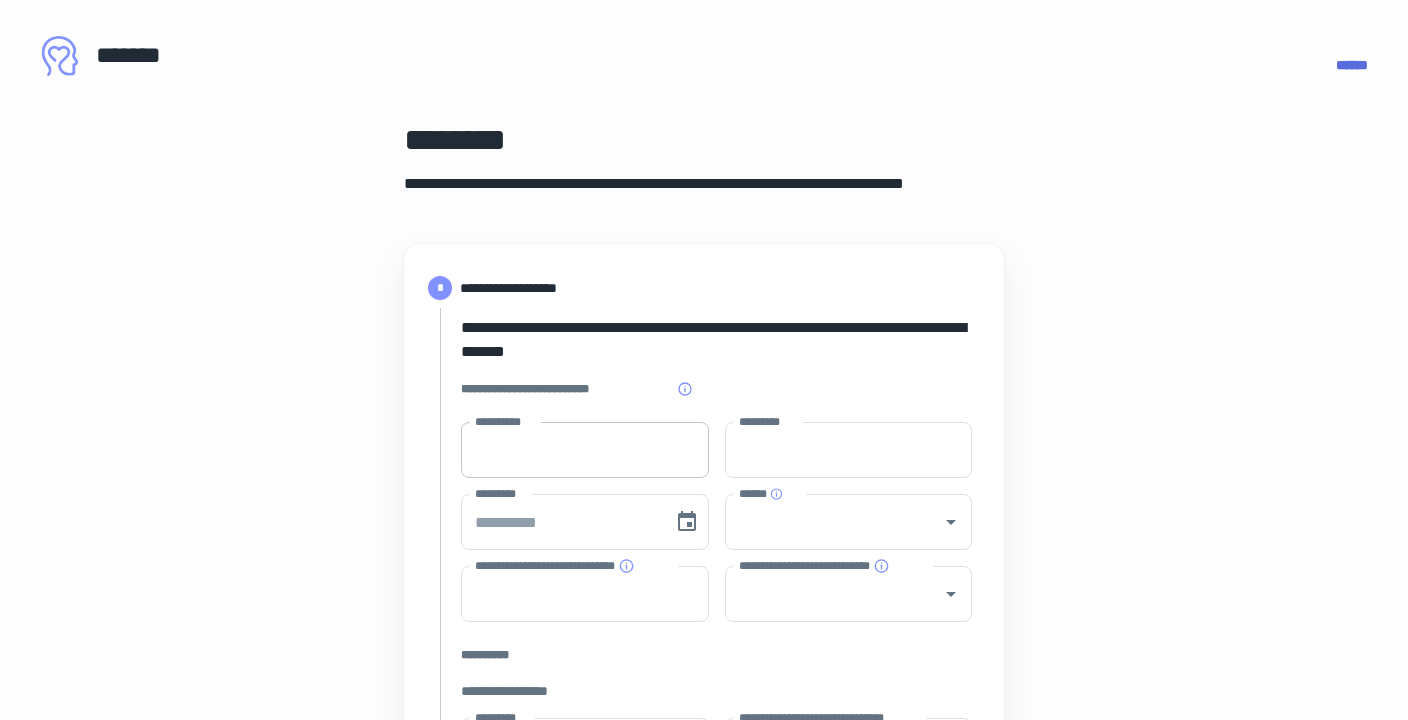 click on "**********" at bounding box center (585, 450) 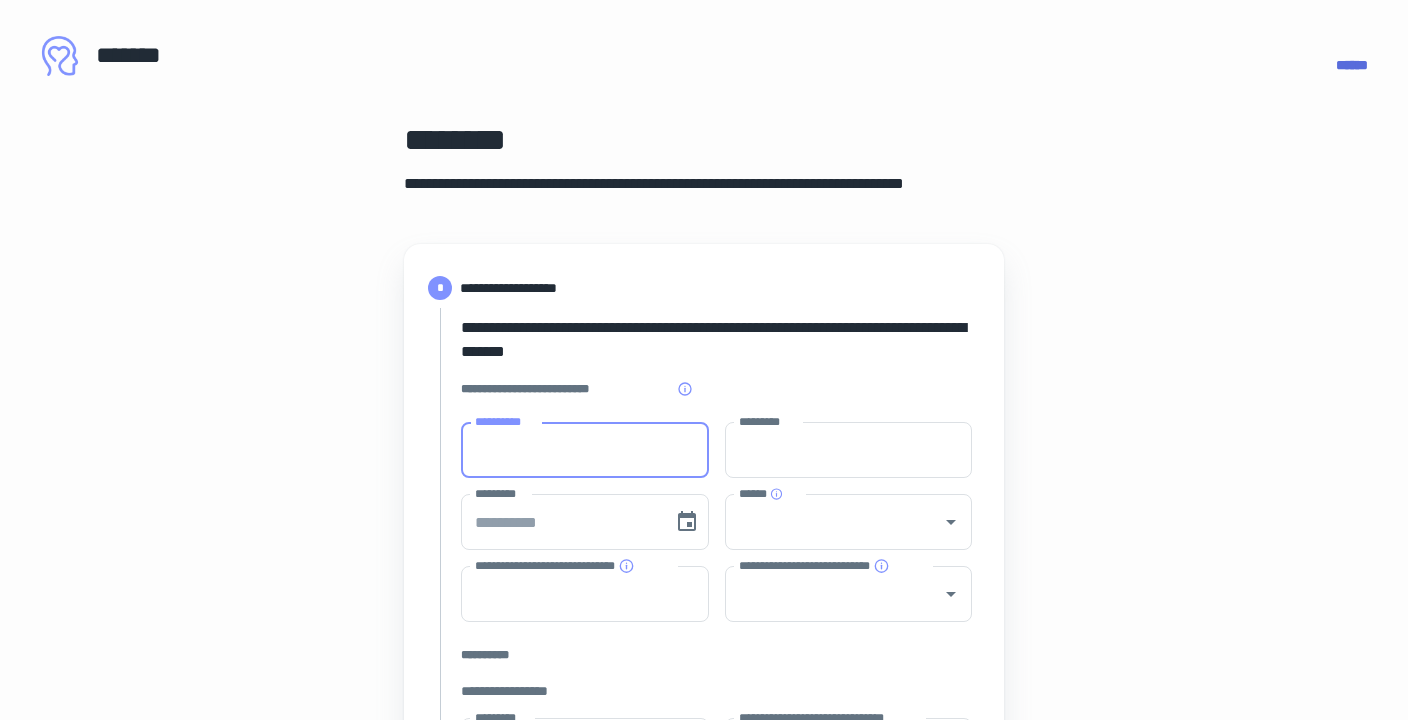 type on "*****" 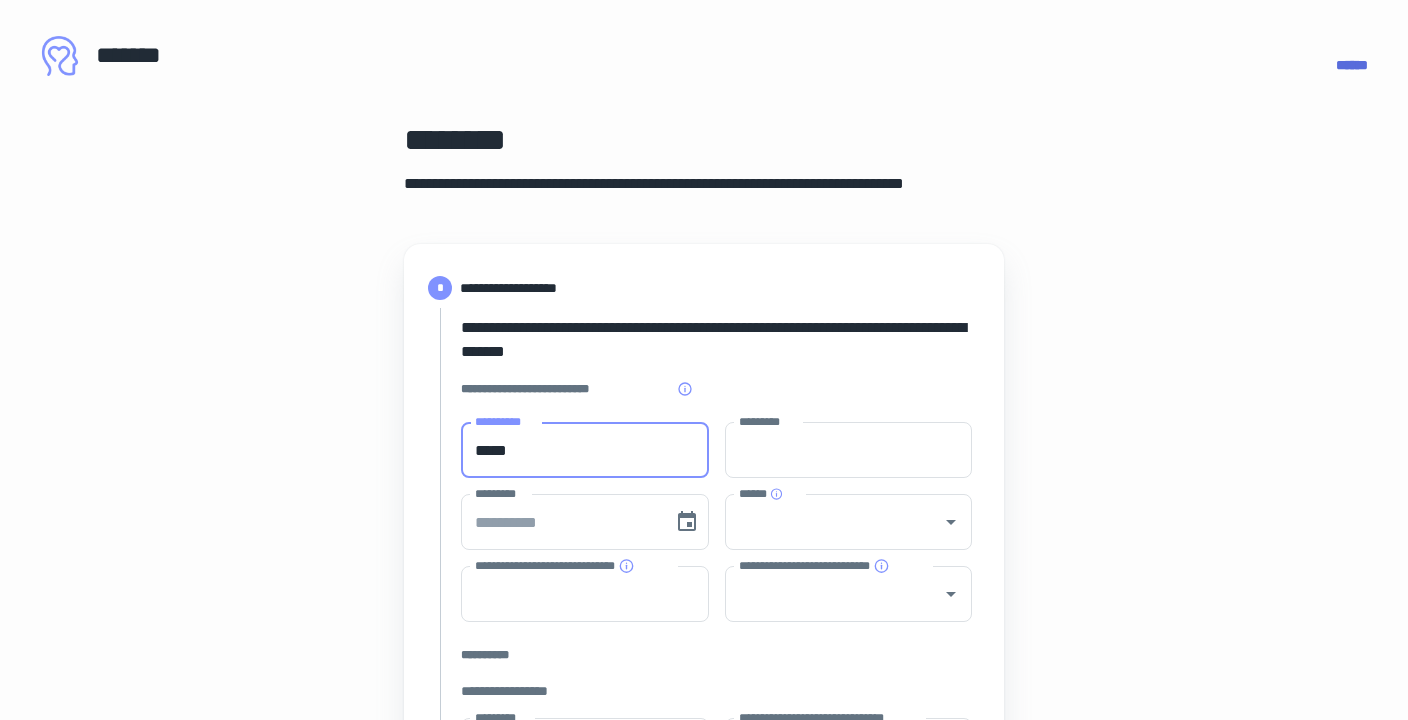 type on "******" 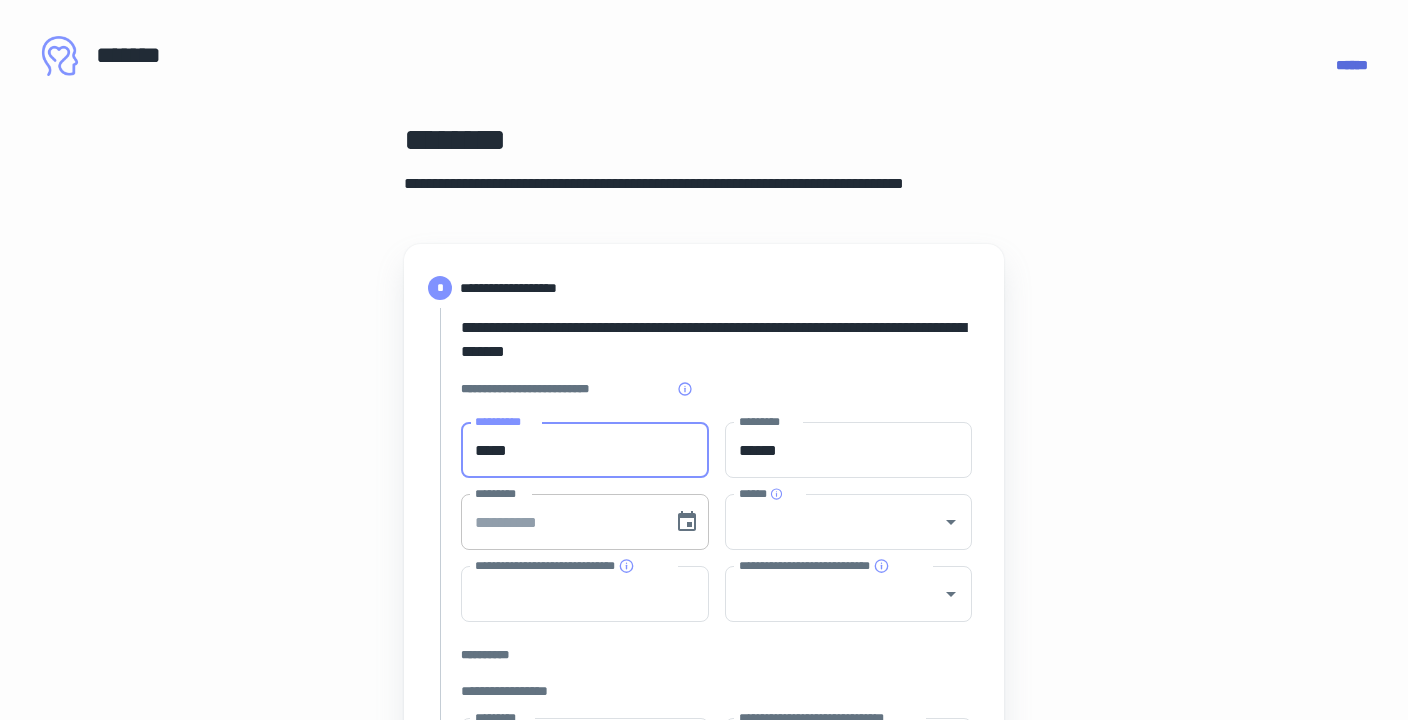 click on "*********" at bounding box center (560, 522) 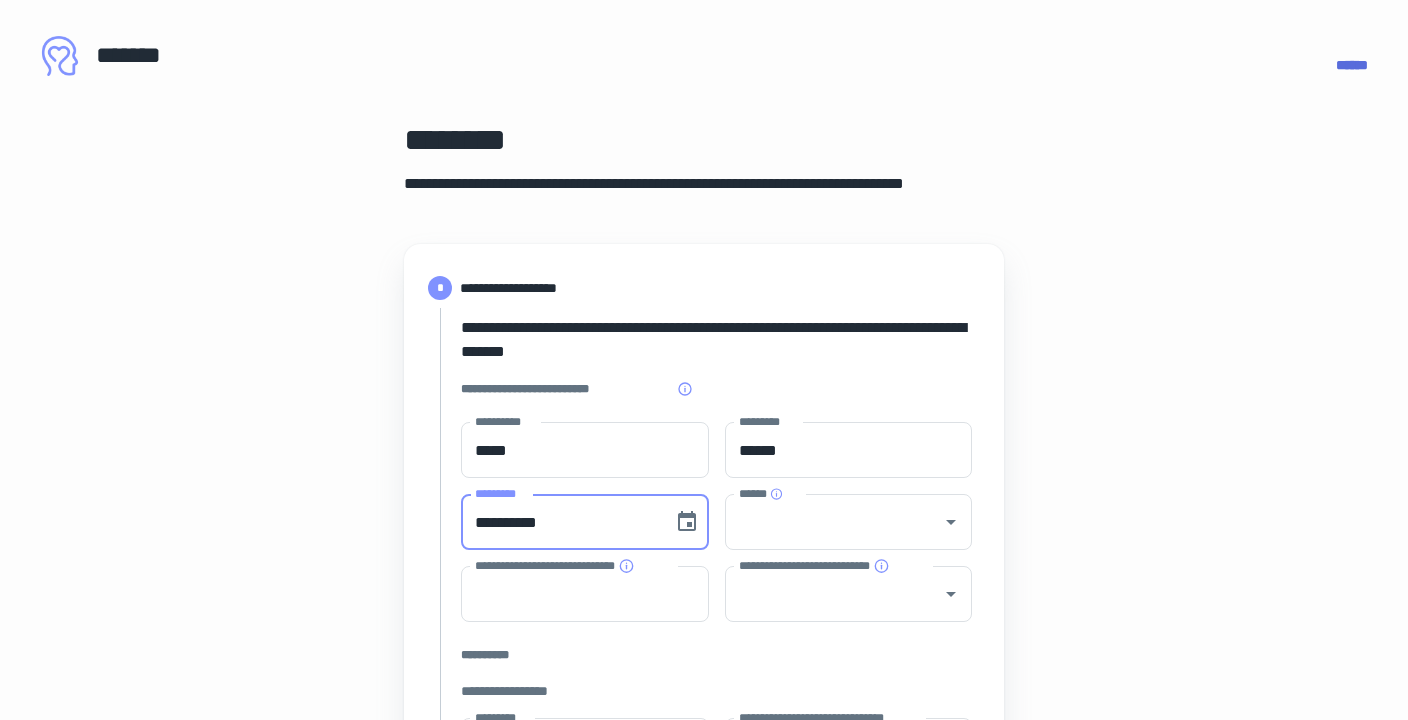 type on "**********" 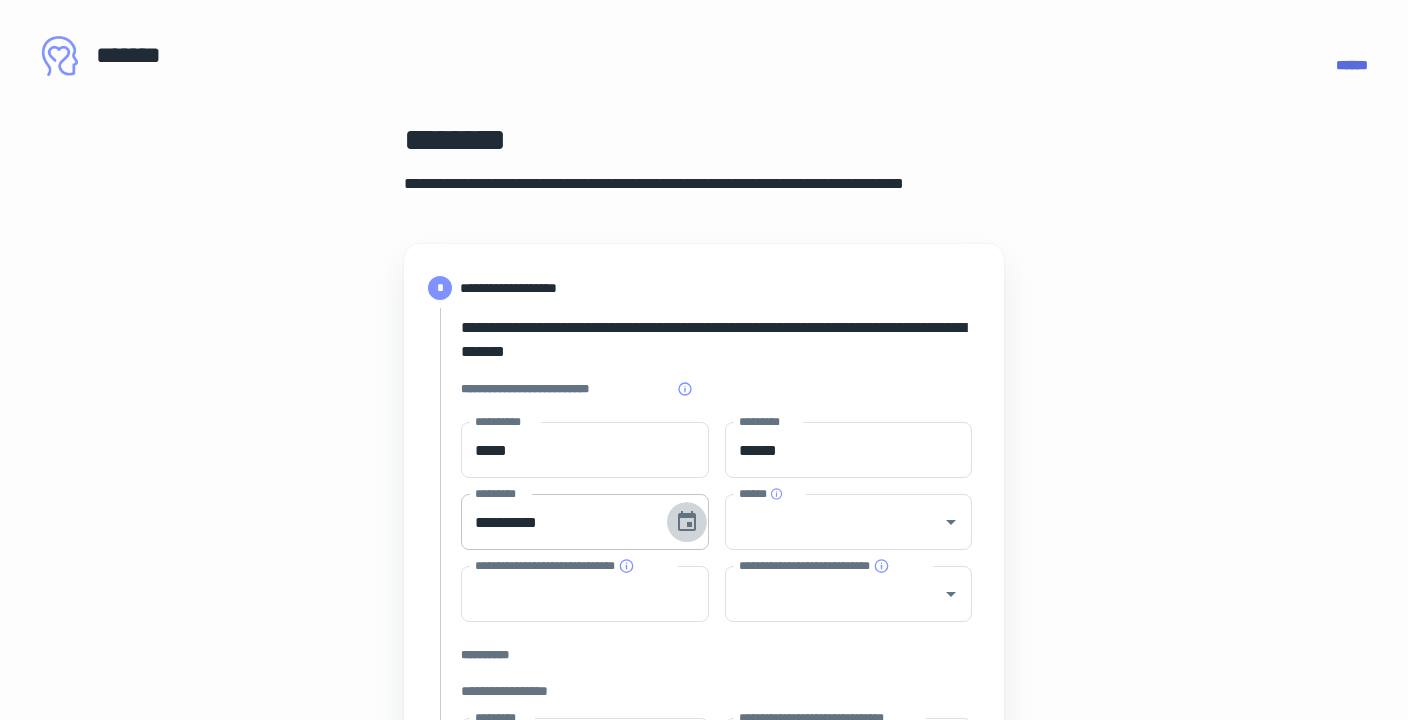 type 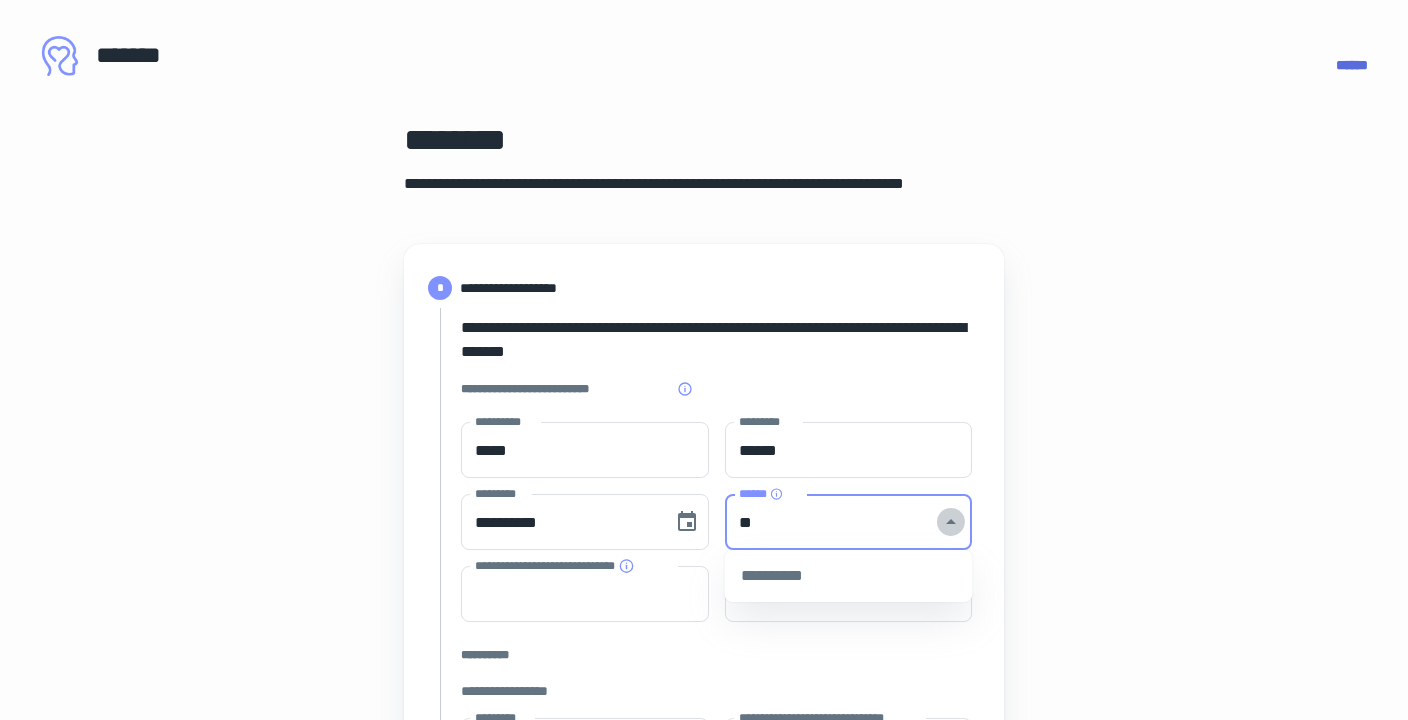 click 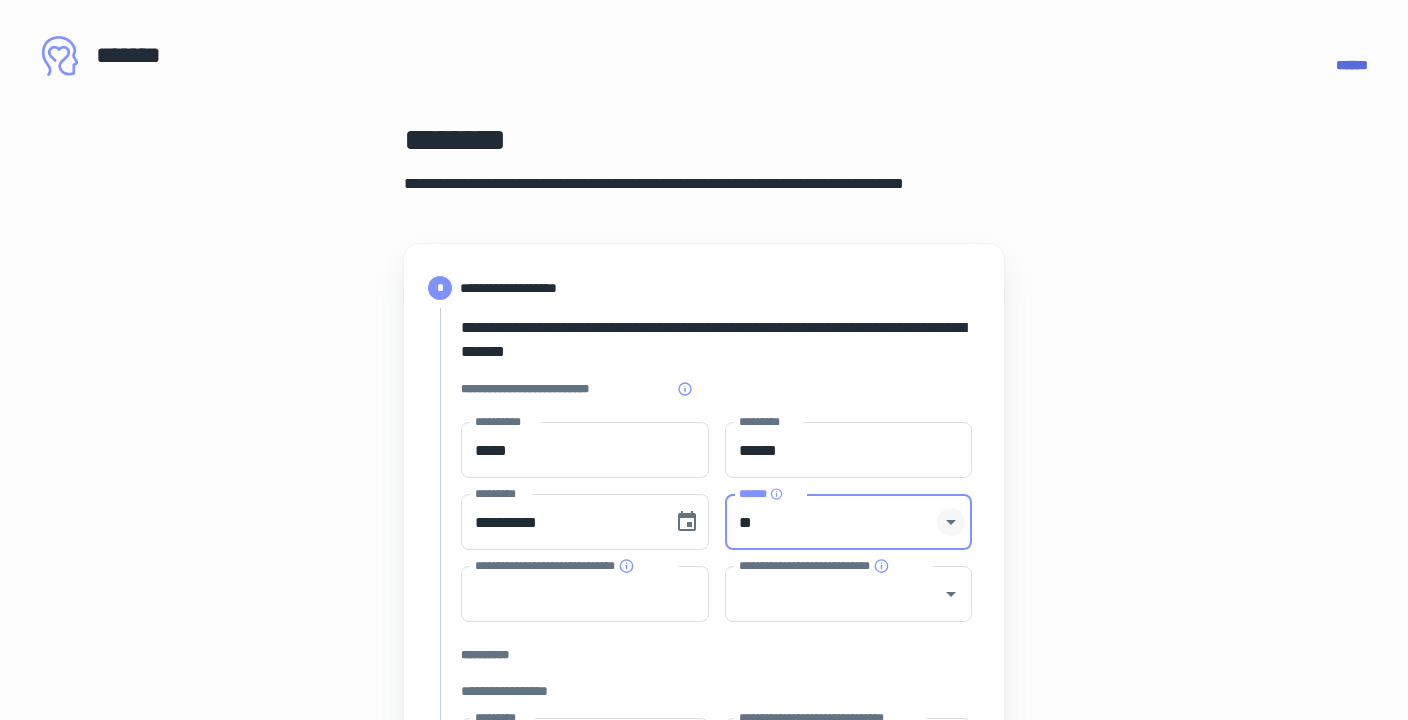 click 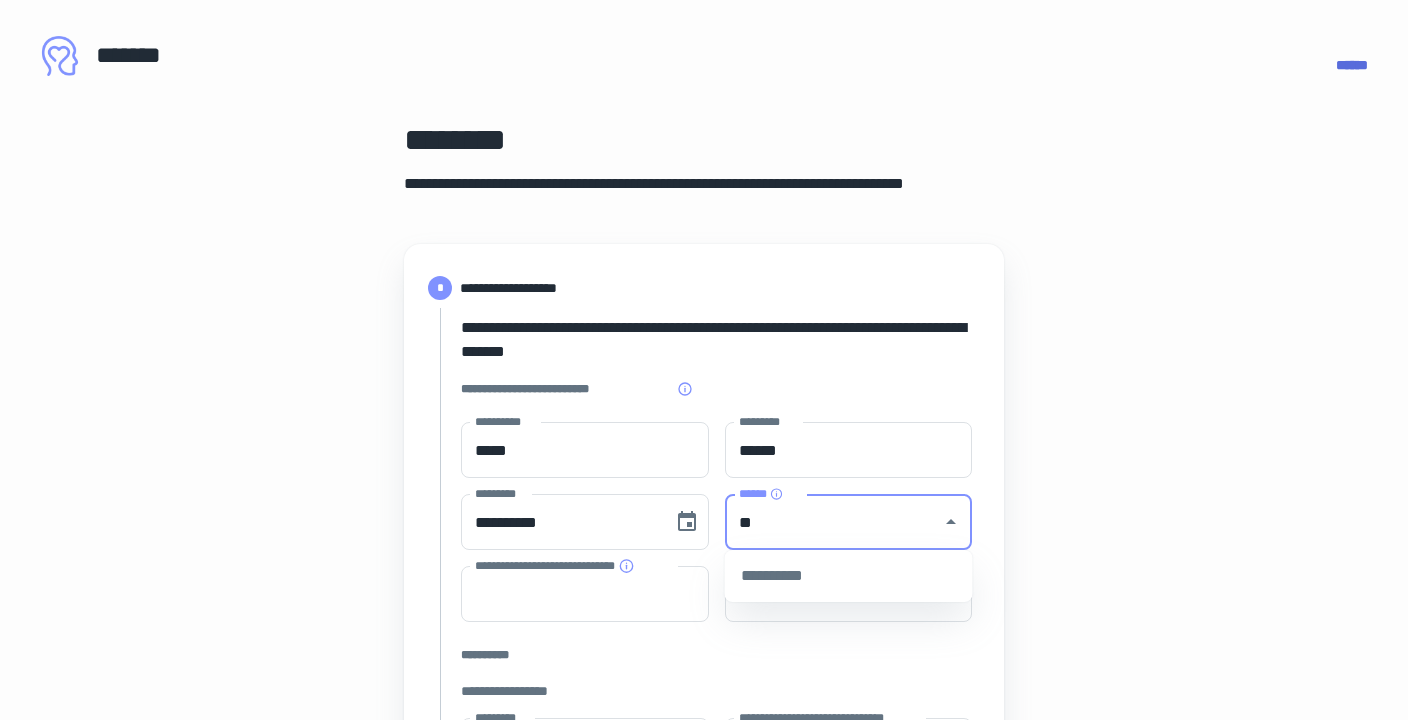 click on "**" at bounding box center (834, 522) 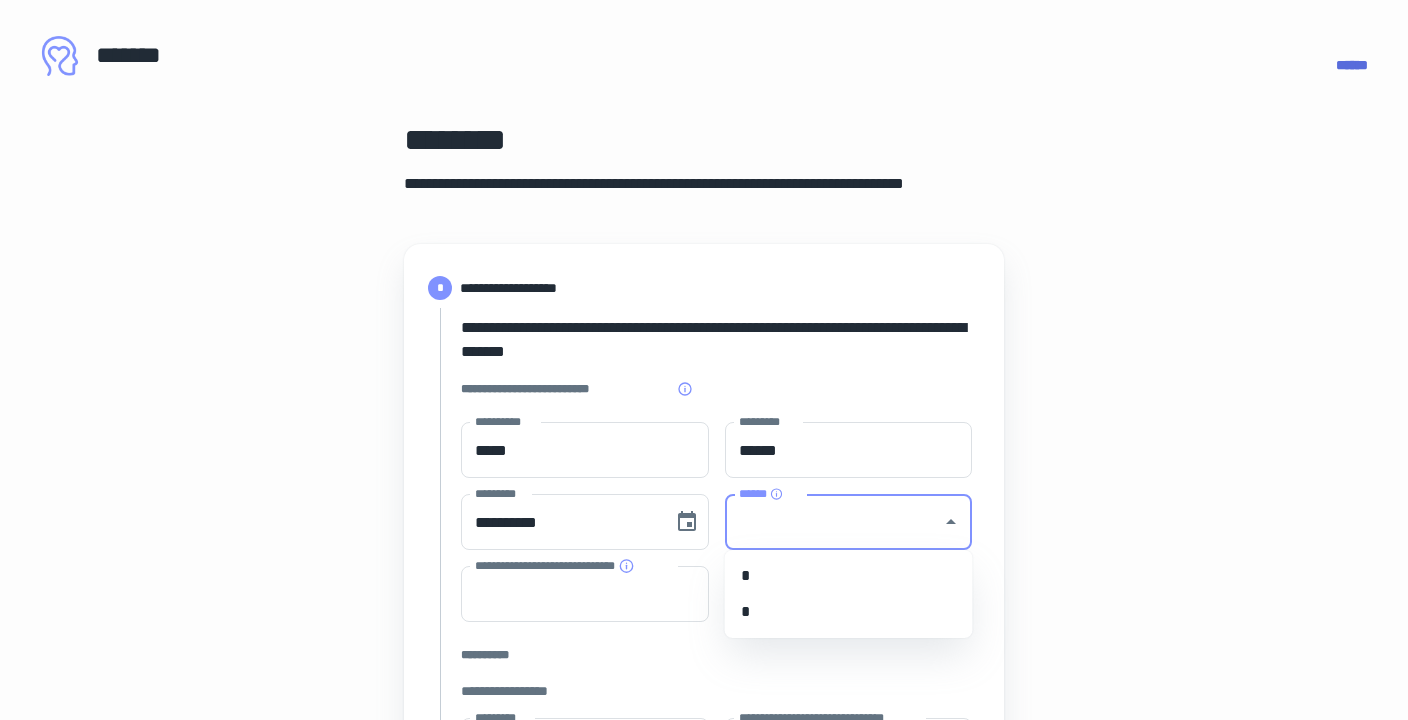 click on "*" at bounding box center (849, 612) 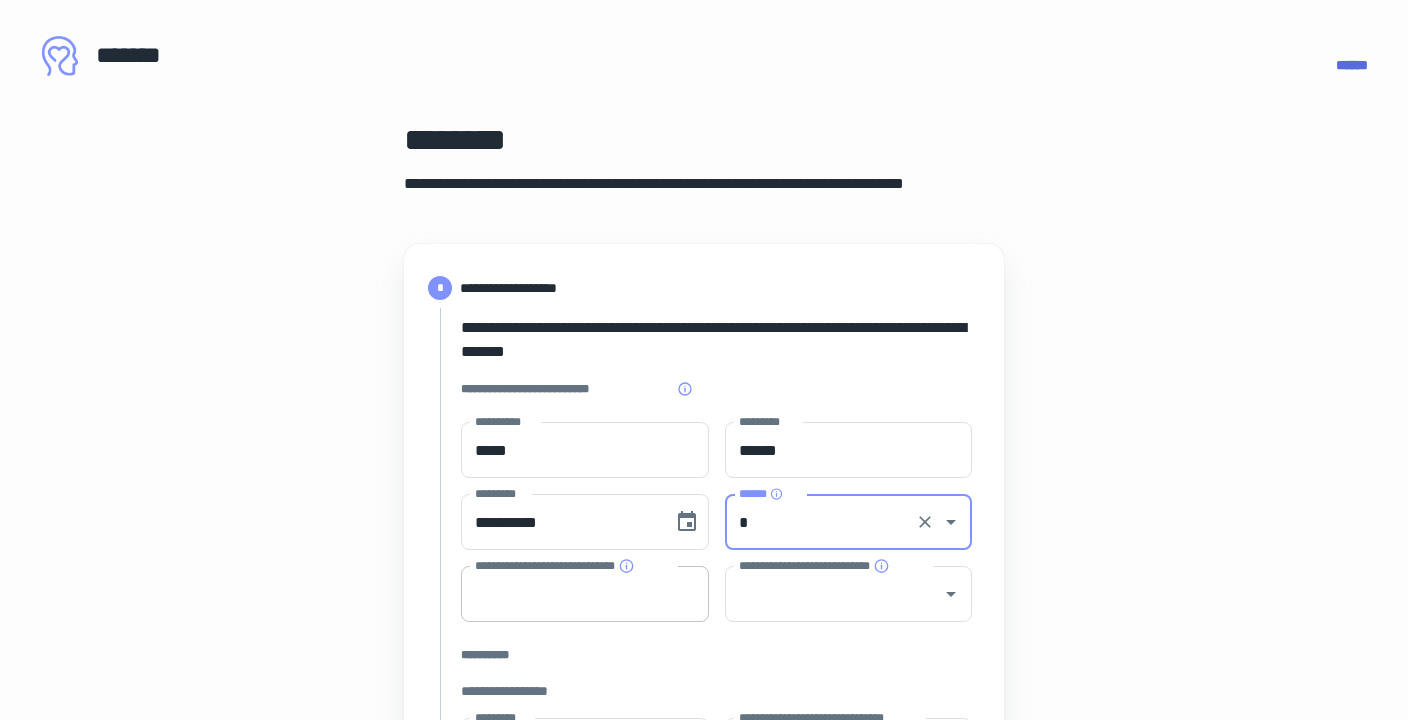 click on "**********" at bounding box center (585, 594) 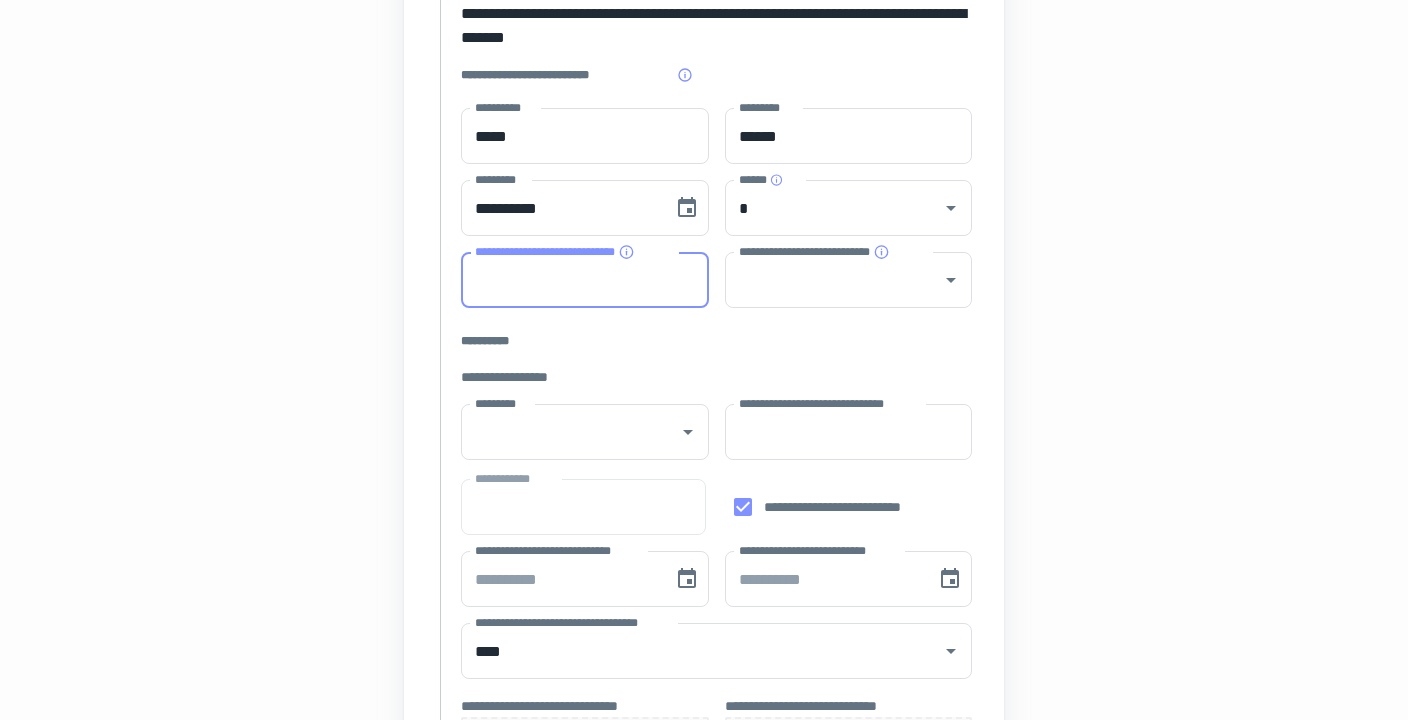 scroll, scrollTop: 339, scrollLeft: 0, axis: vertical 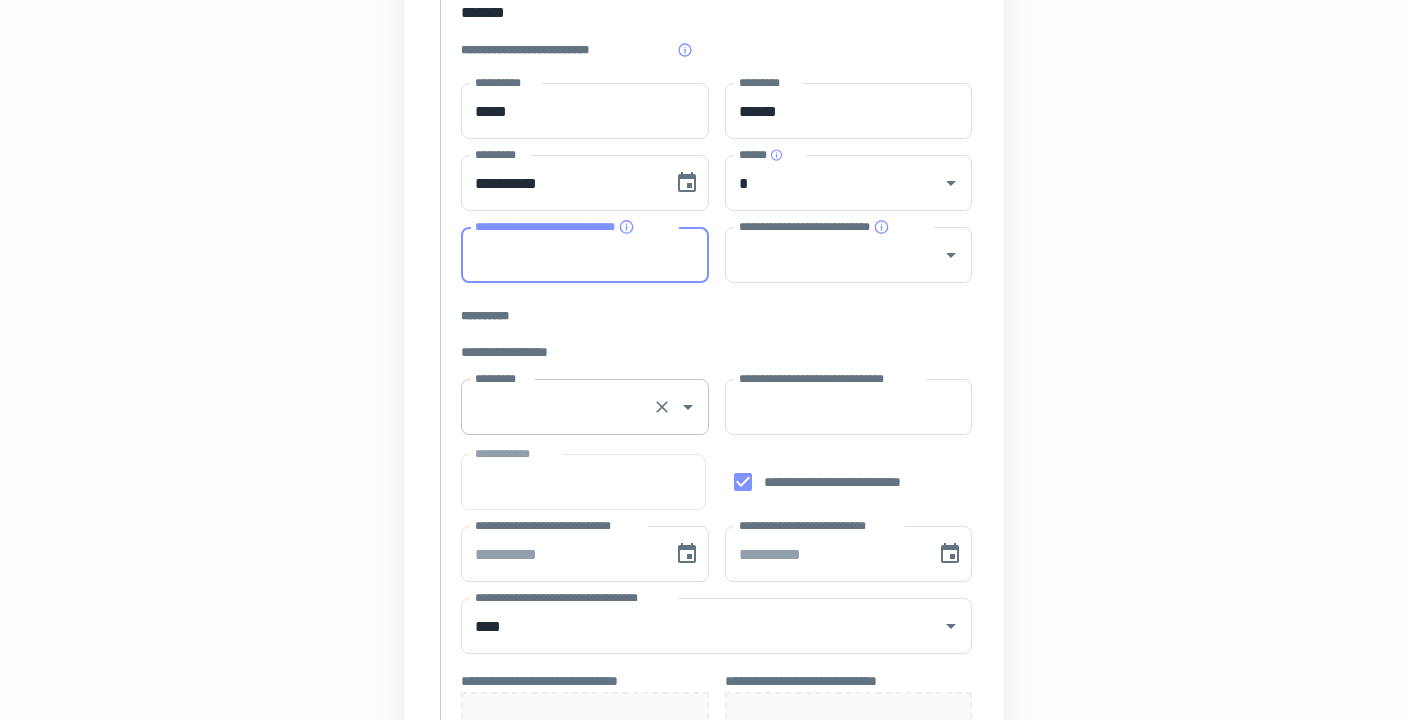 click on "*********" at bounding box center [585, 407] 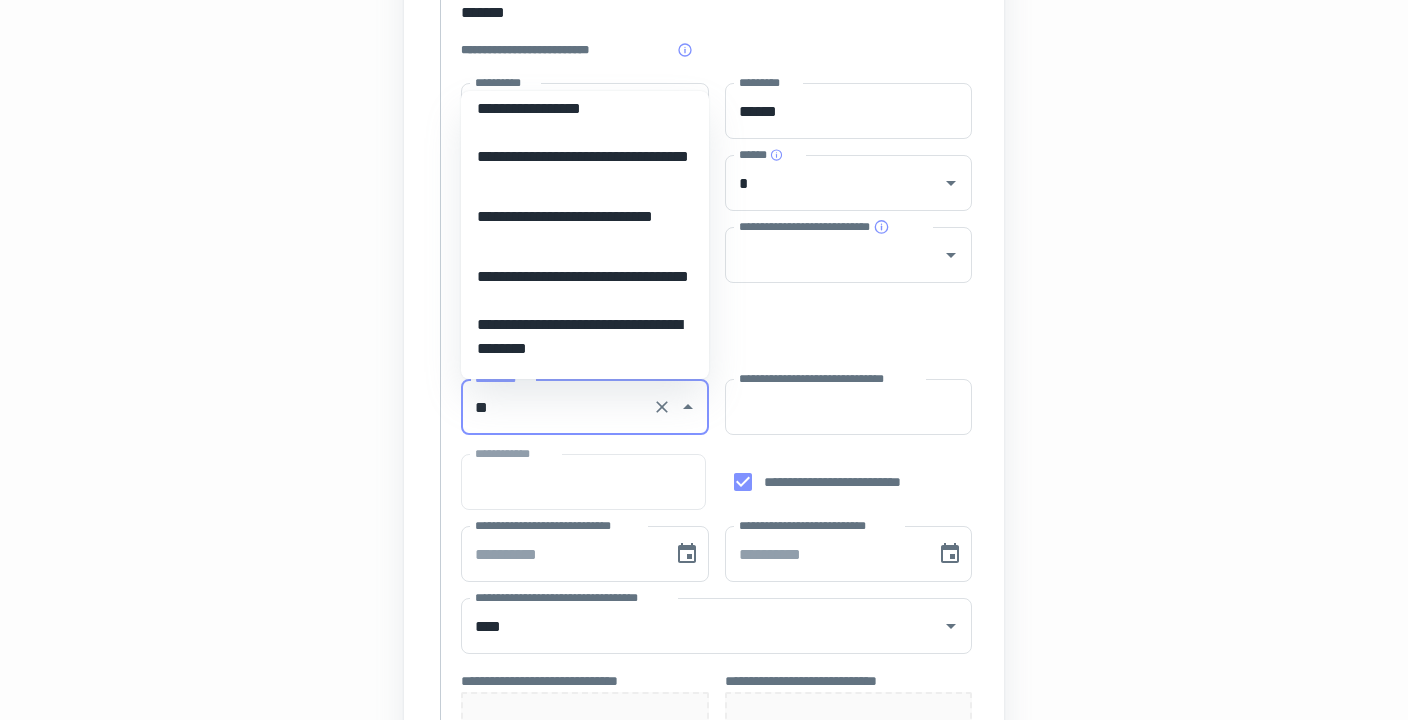 scroll, scrollTop: 0, scrollLeft: 0, axis: both 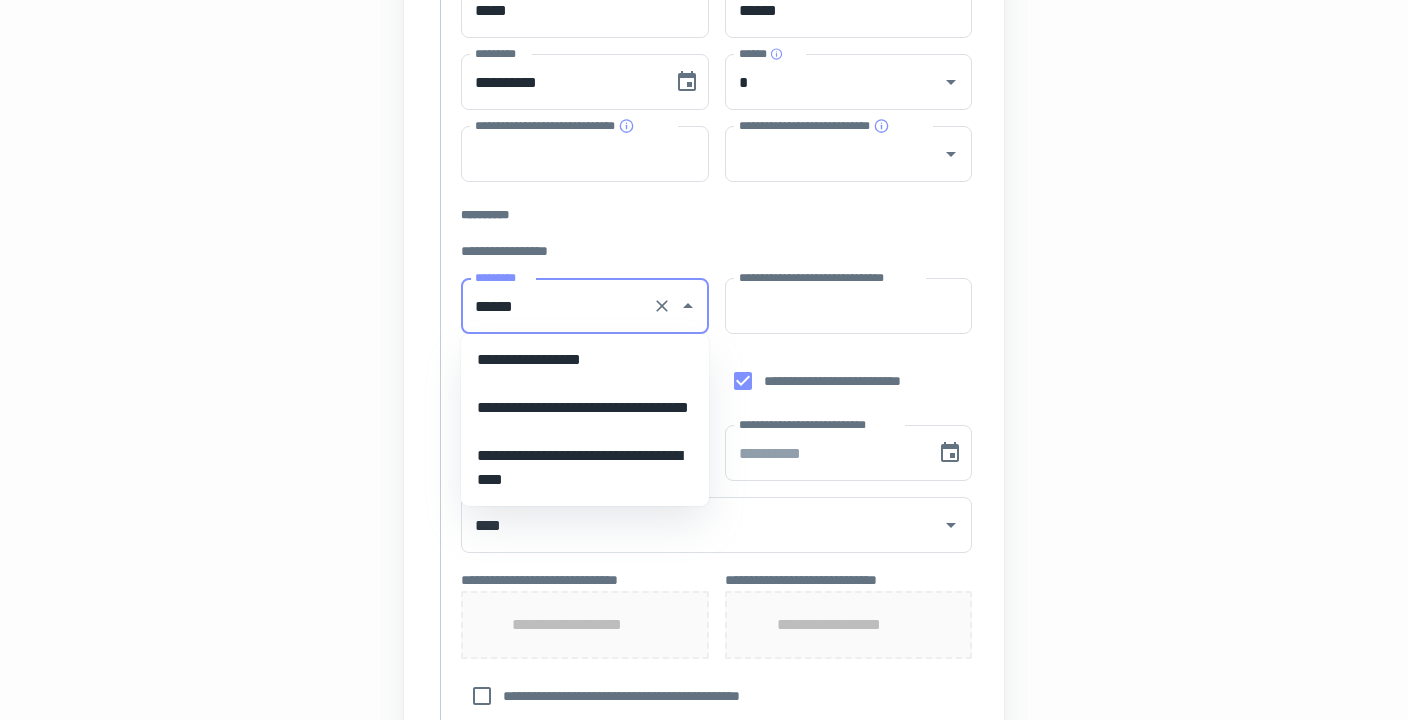 click on "**********" at bounding box center (585, 360) 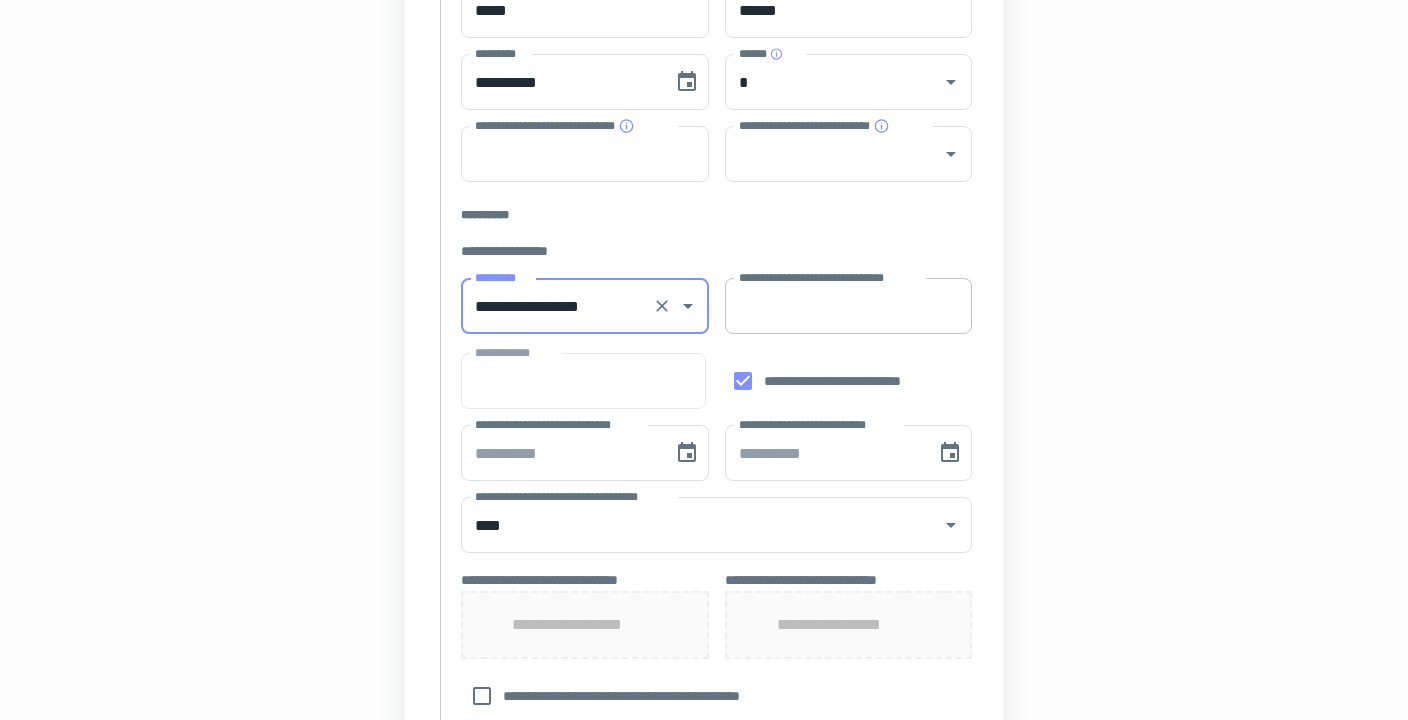 type on "**********" 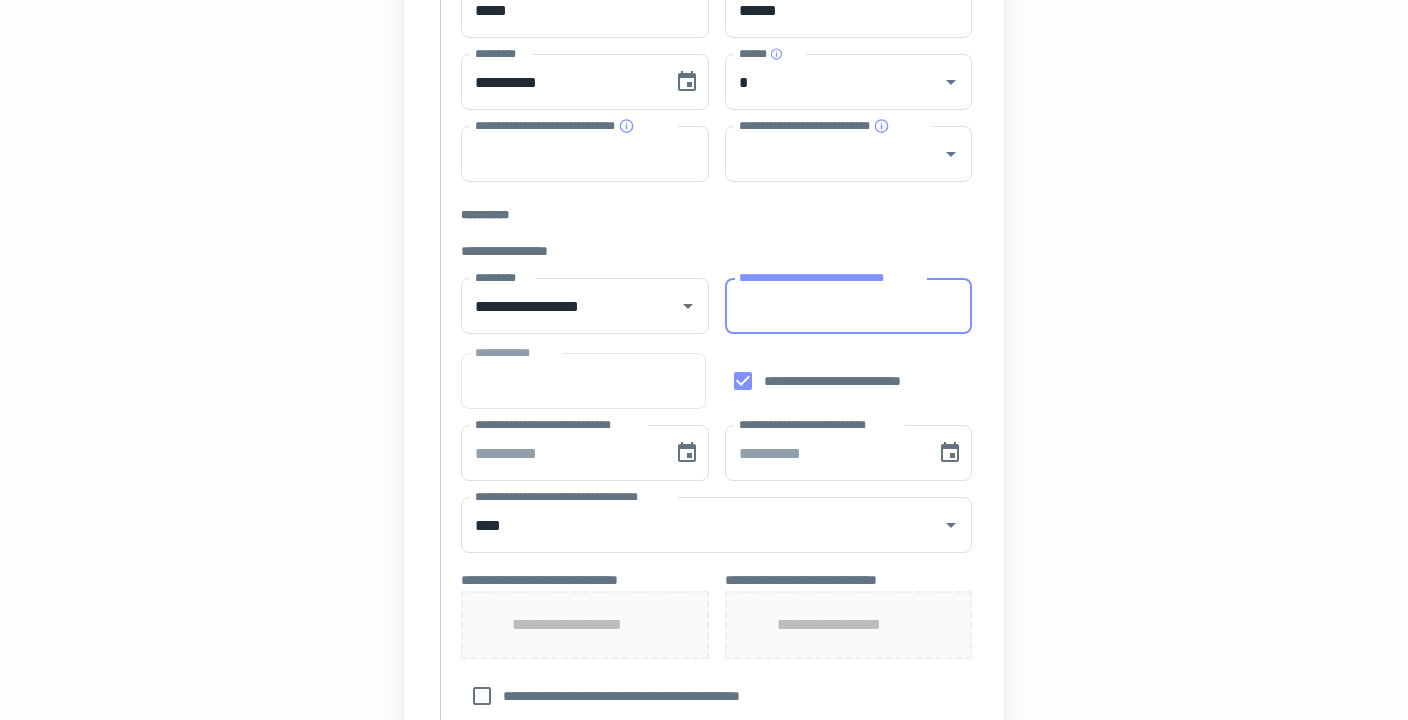 click on "**********" at bounding box center (849, 306) 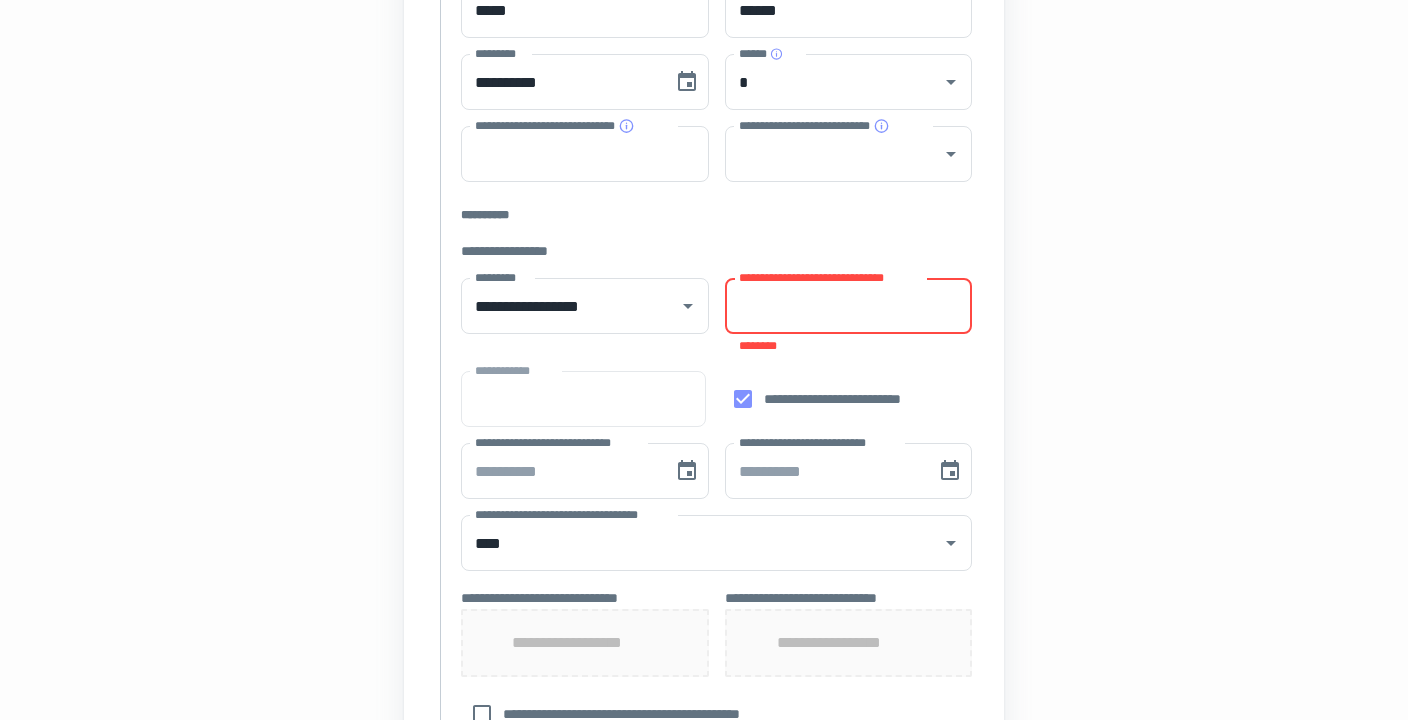 click on "**********" at bounding box center [849, 306] 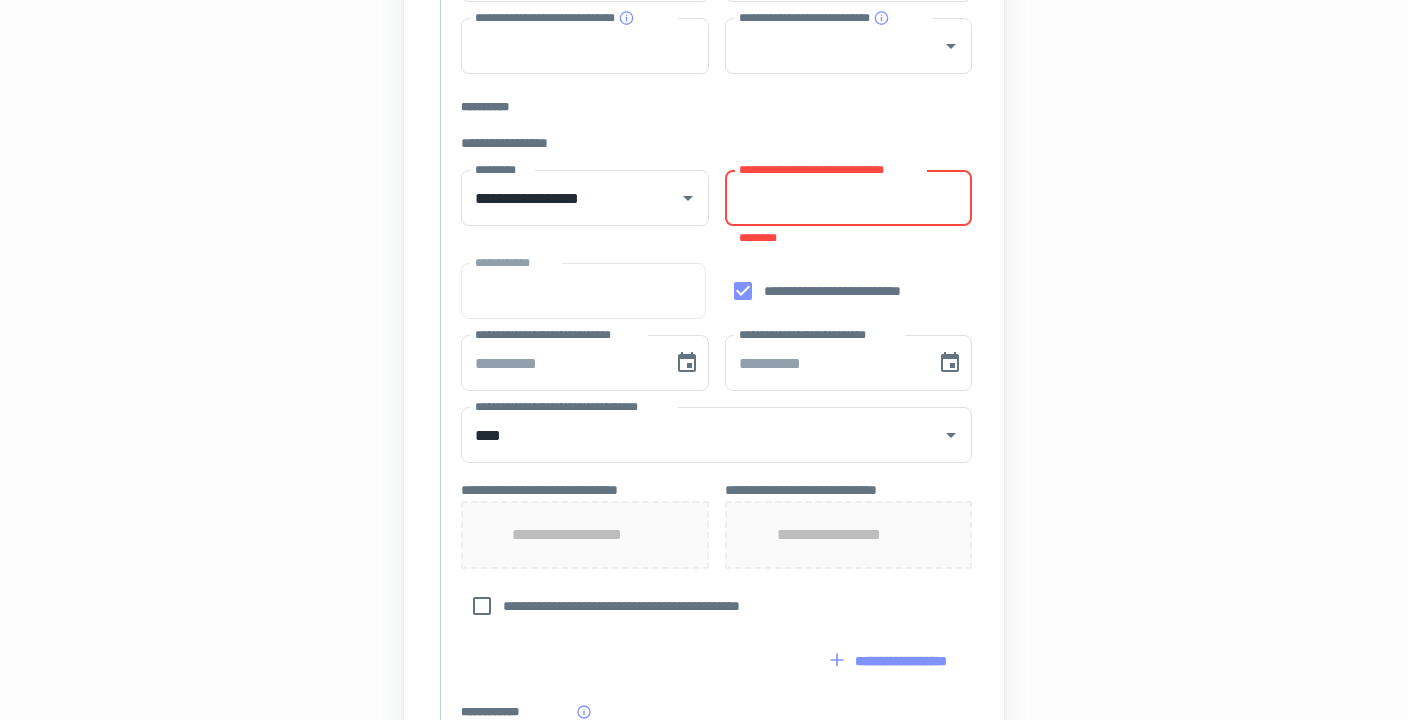 scroll, scrollTop: 556, scrollLeft: 0, axis: vertical 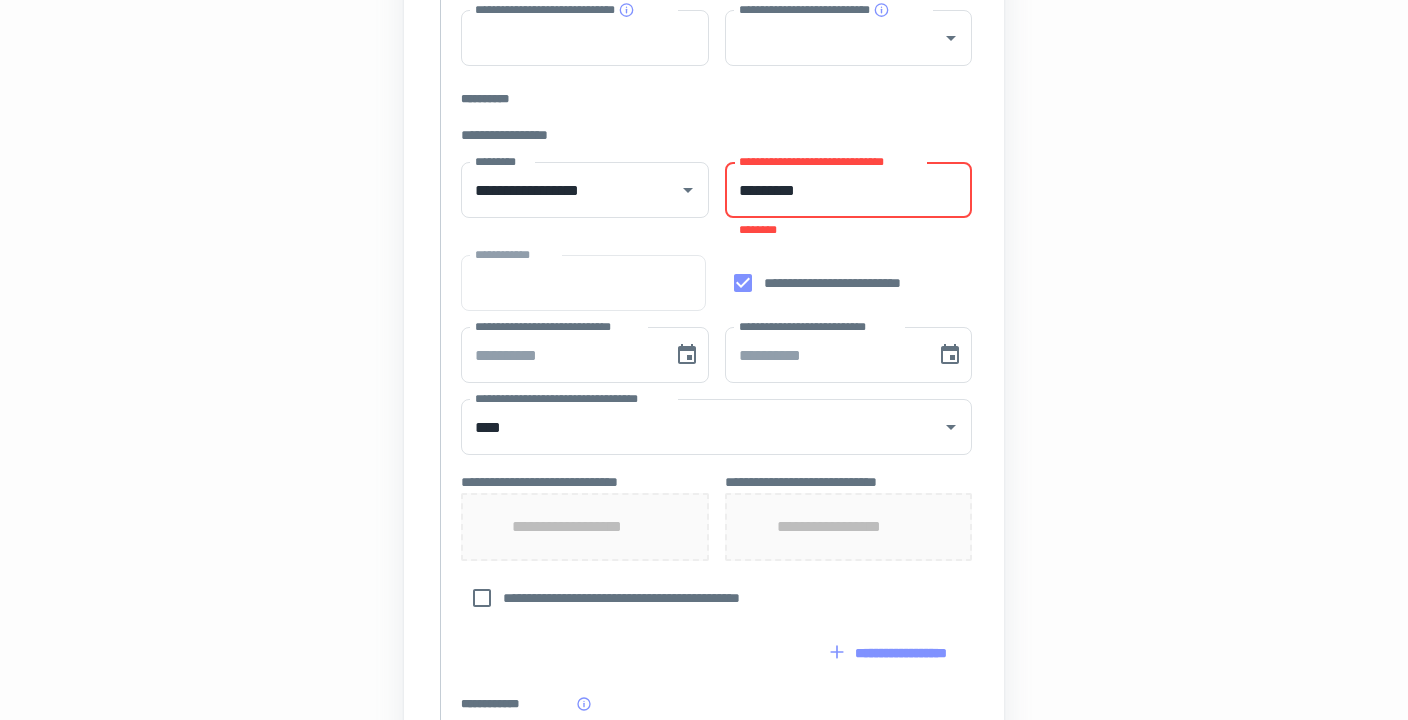 type on "*********" 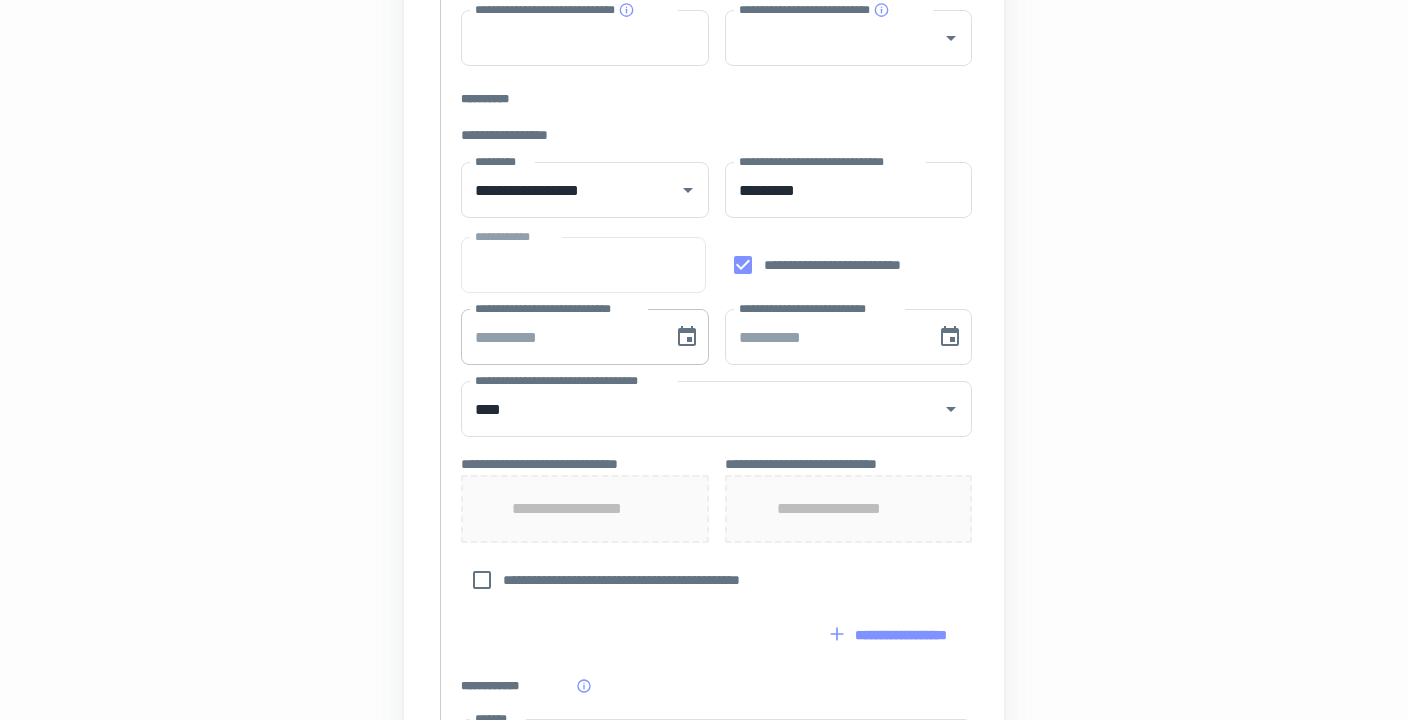 type on "**********" 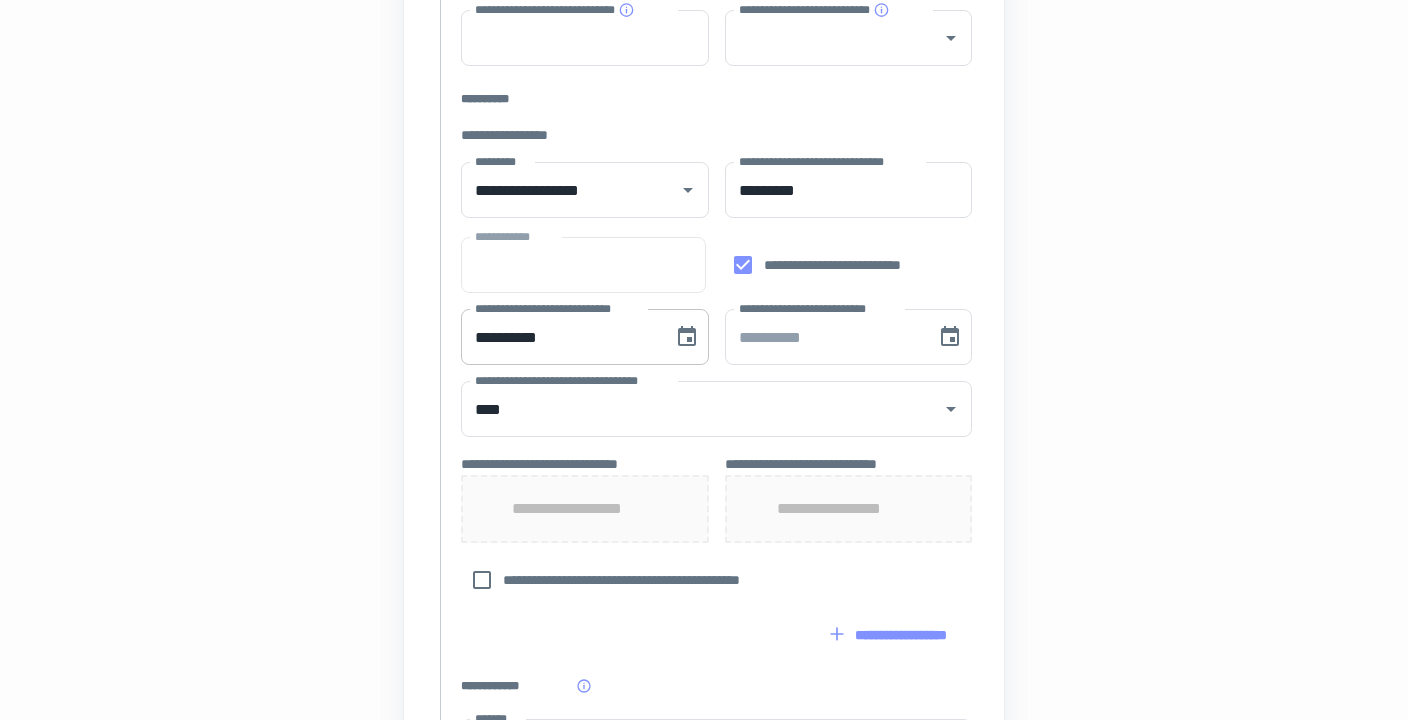 click on "**********" at bounding box center [560, 337] 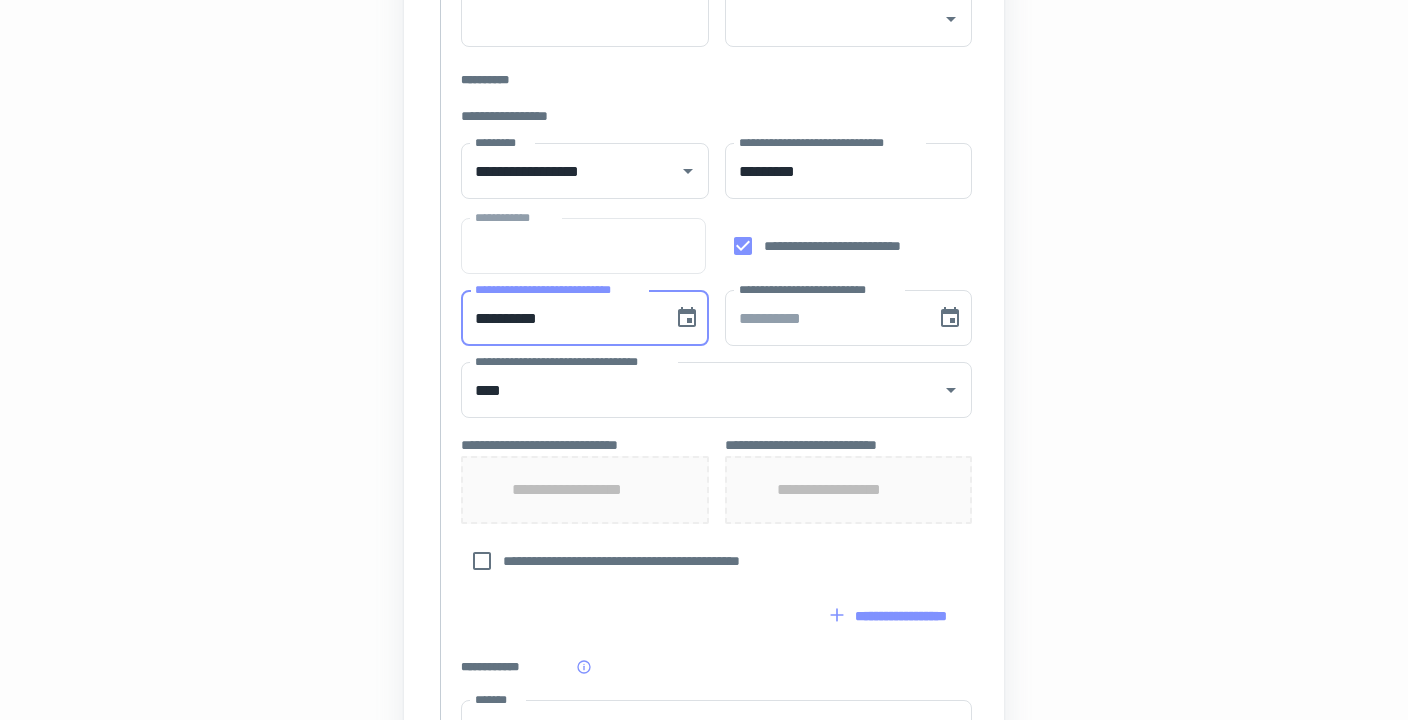scroll, scrollTop: 579, scrollLeft: 0, axis: vertical 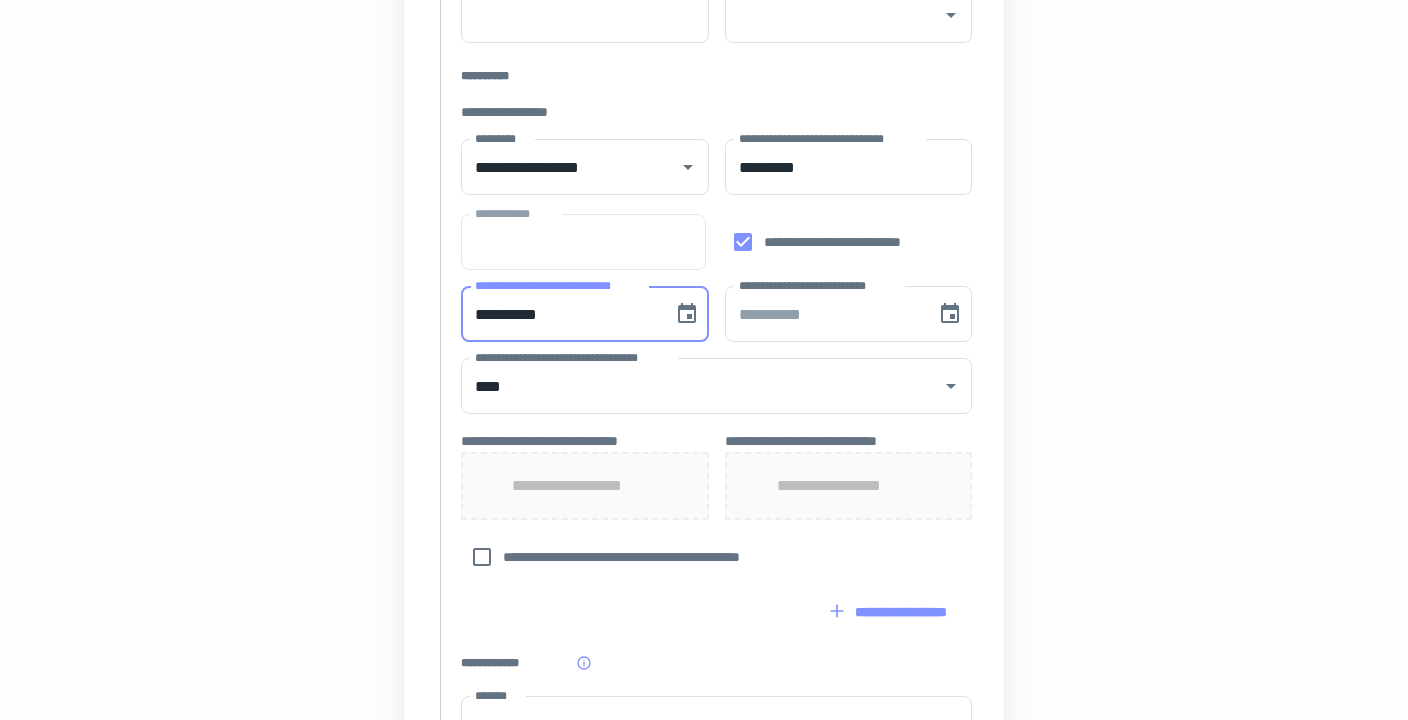 type 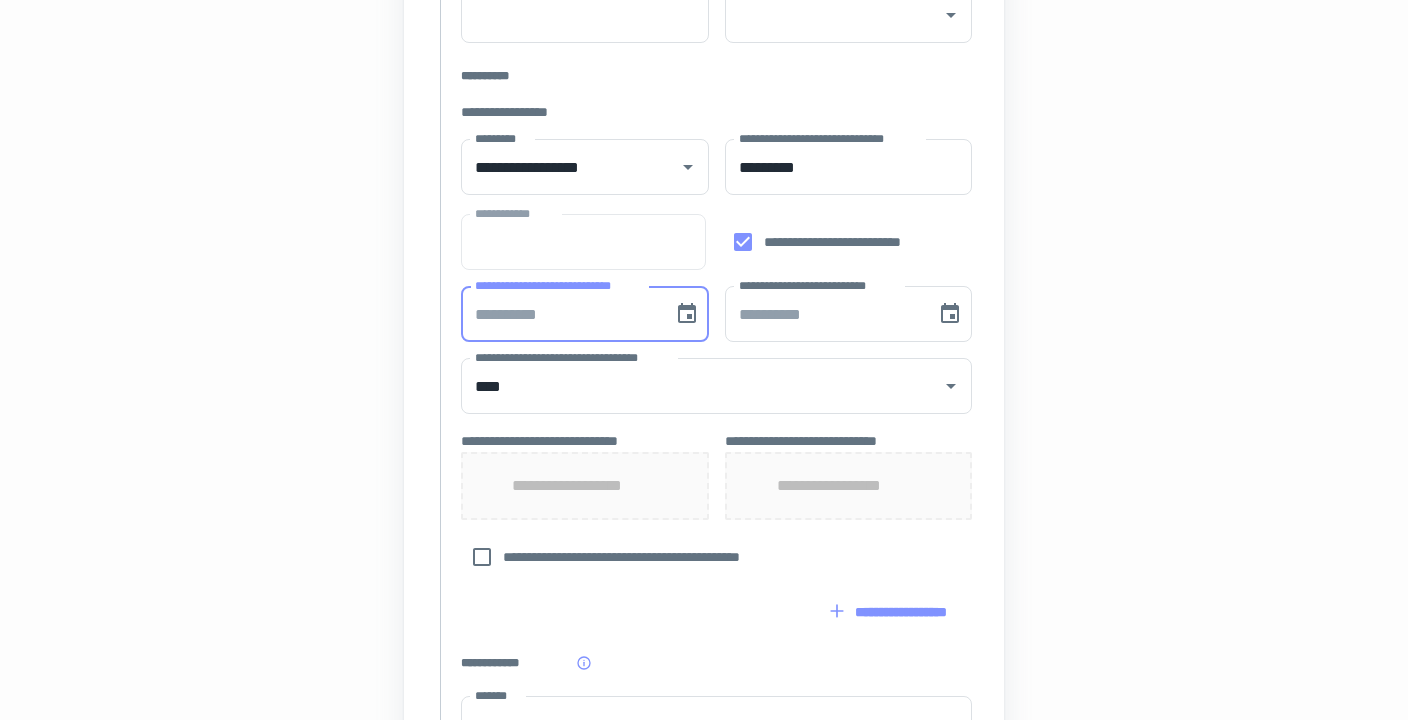 click on "**********" at bounding box center (585, 486) 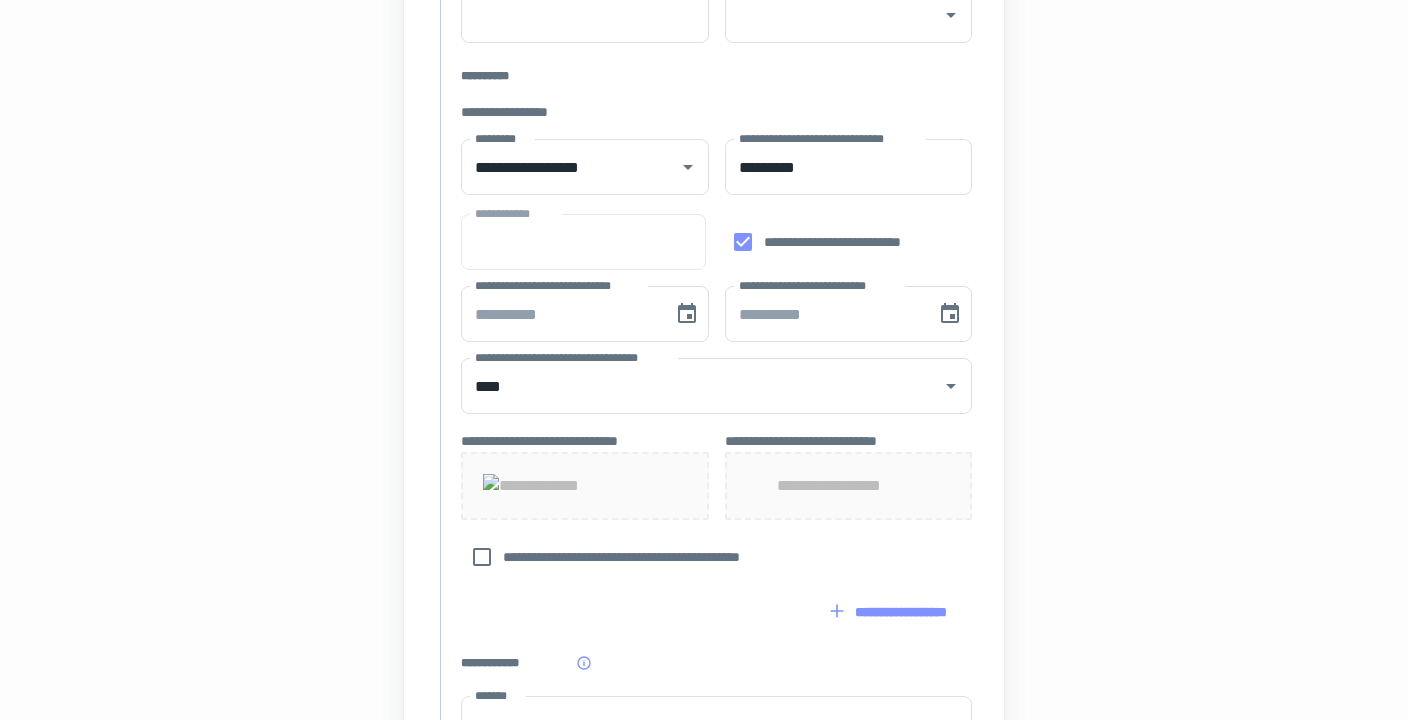 click on "**********" at bounding box center [848, 486] 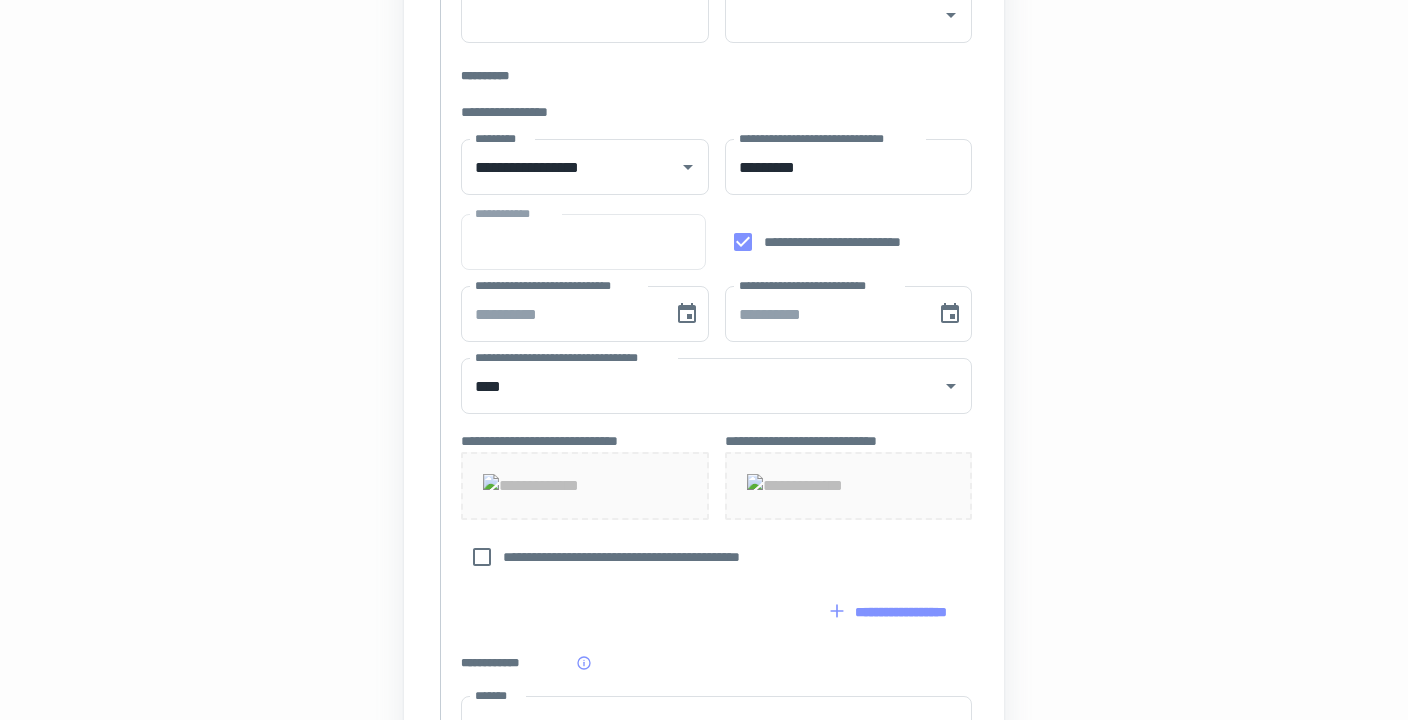 click on "**********" at bounding box center [704, 311] 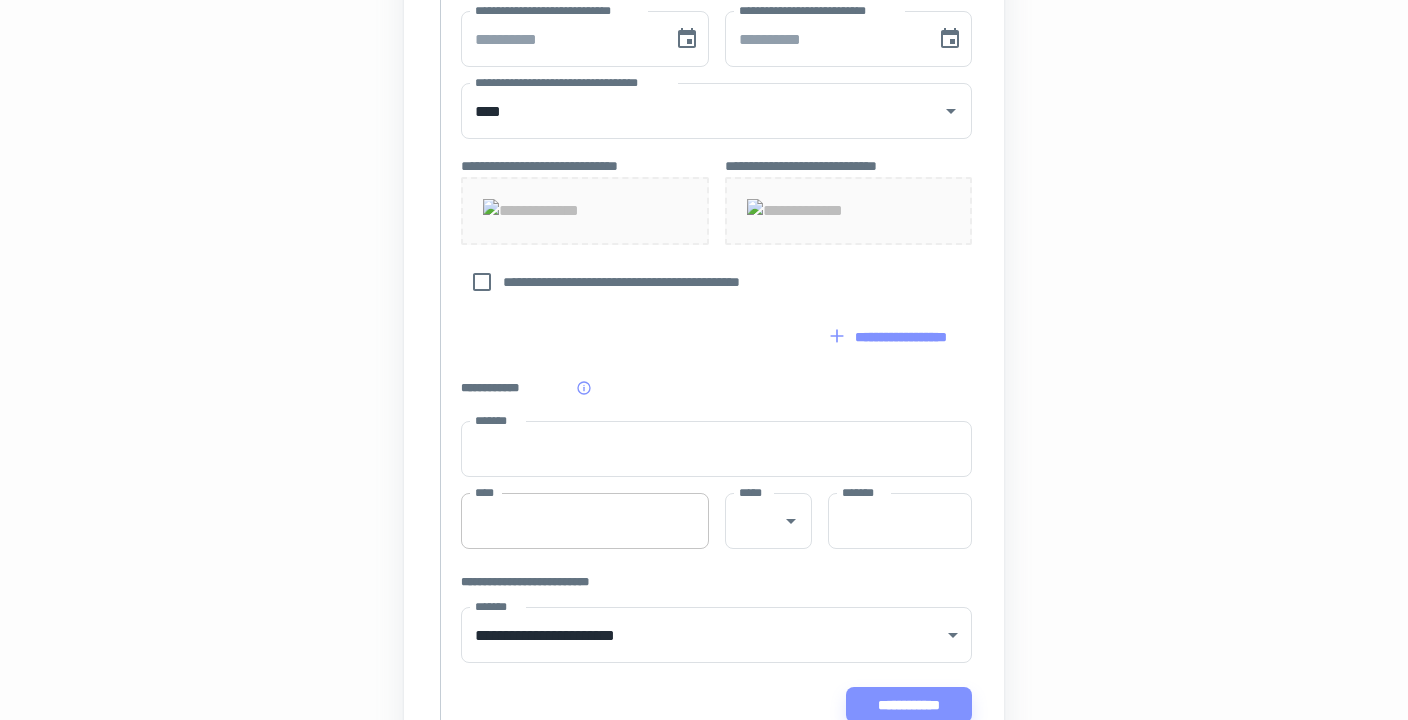 scroll, scrollTop: 860, scrollLeft: 0, axis: vertical 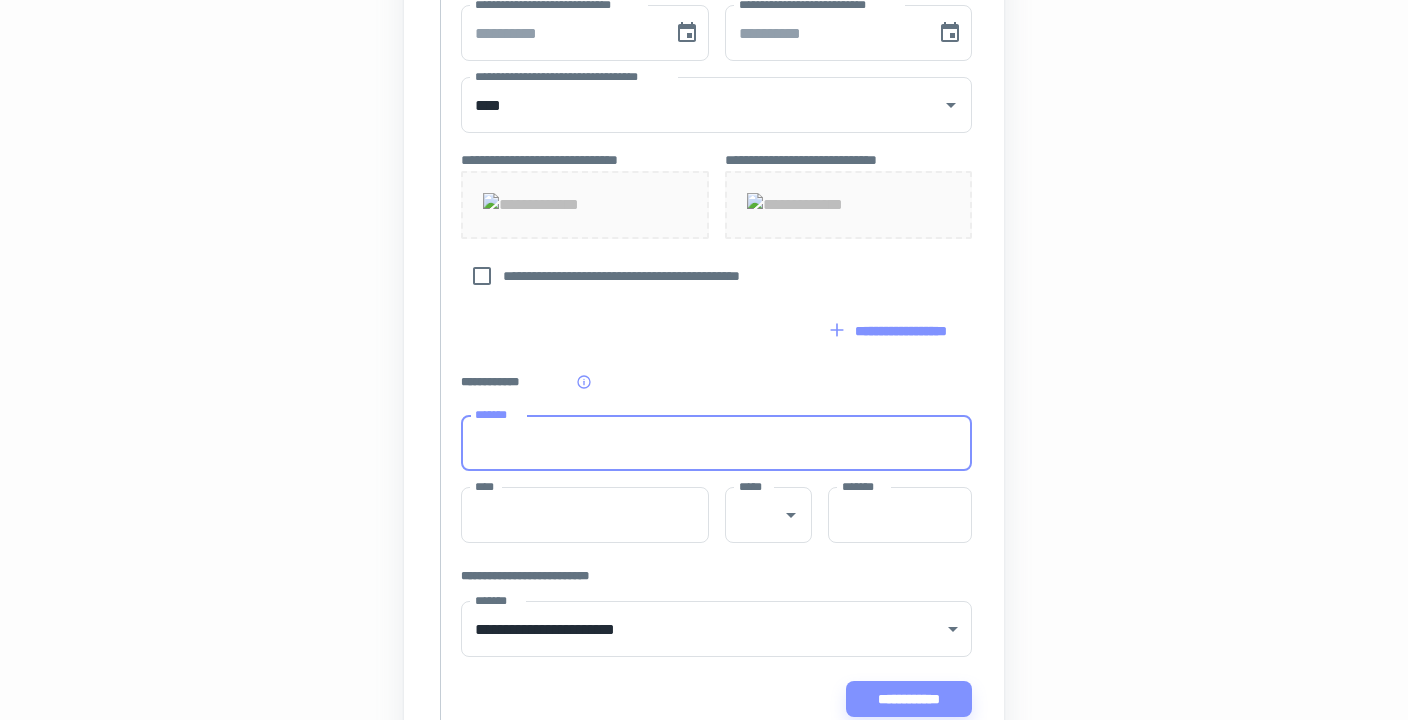 click on "*******" at bounding box center [716, 443] 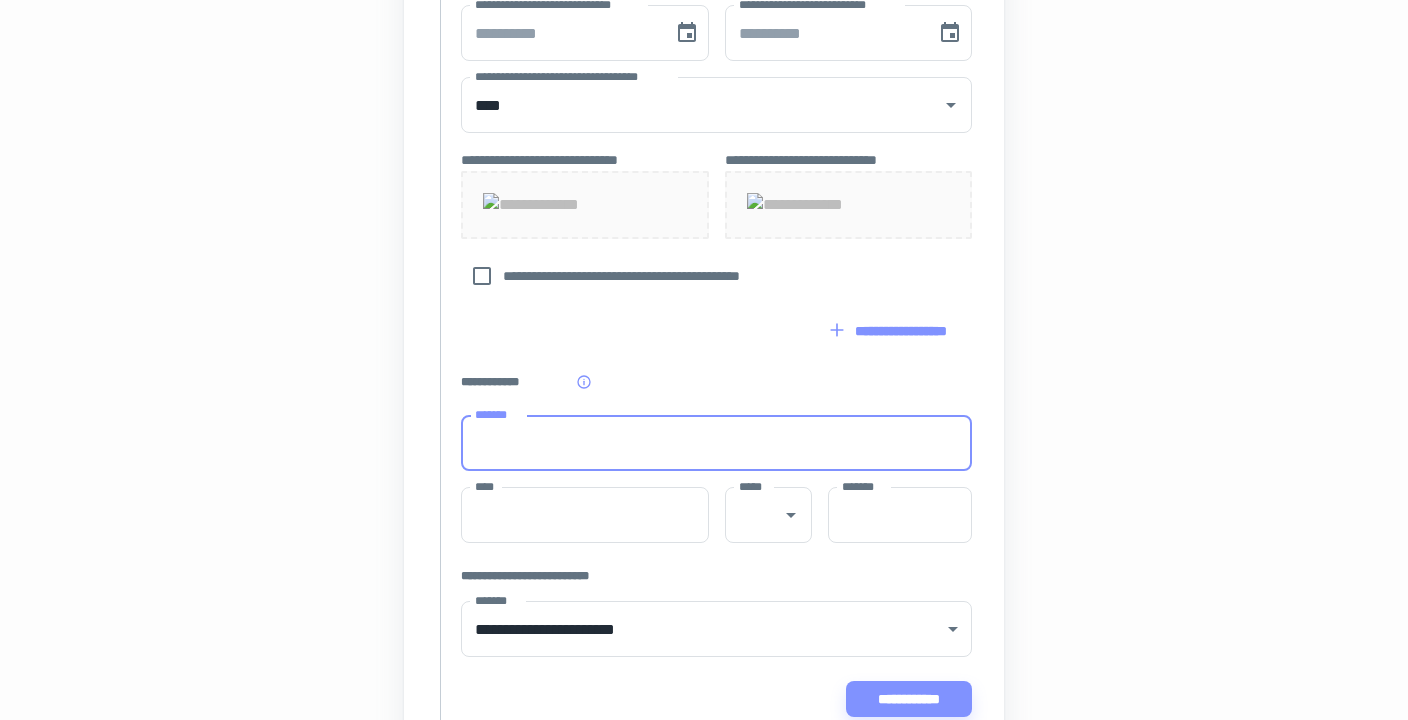type on "**********" 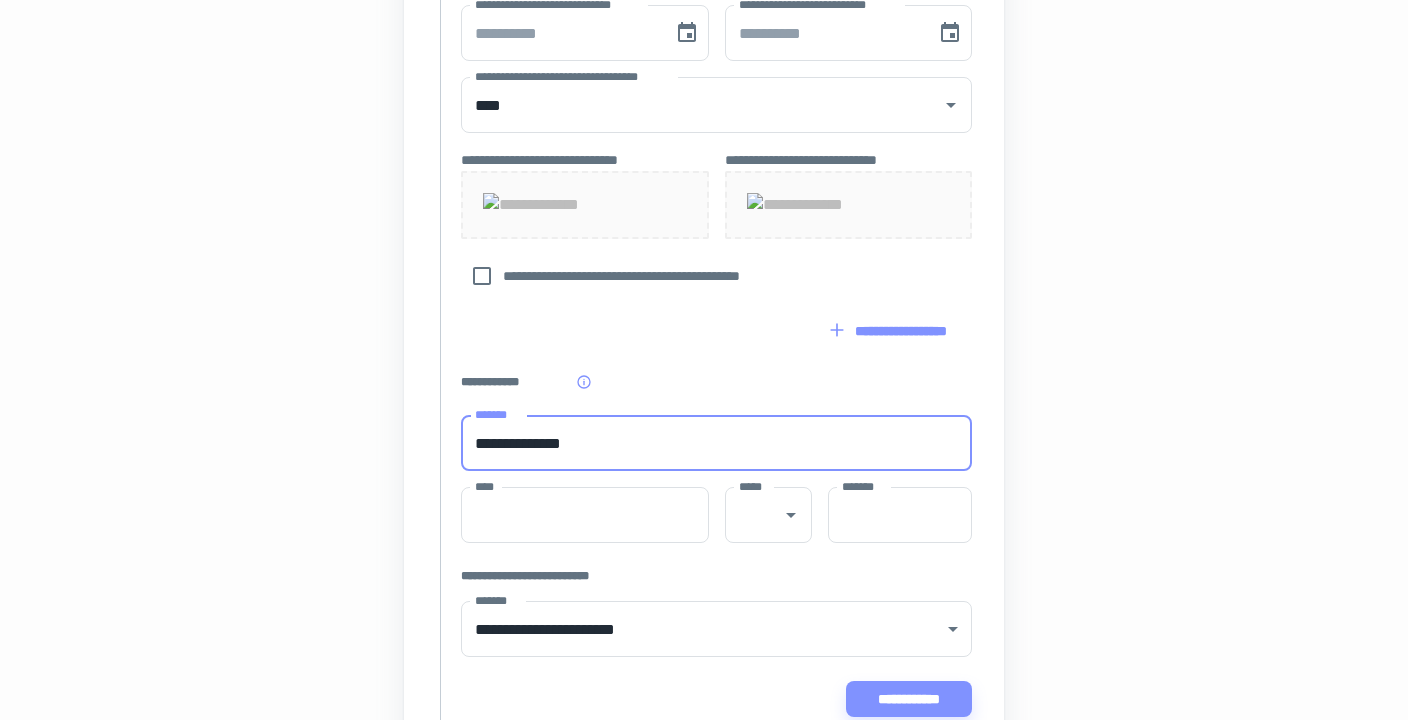type on "*****" 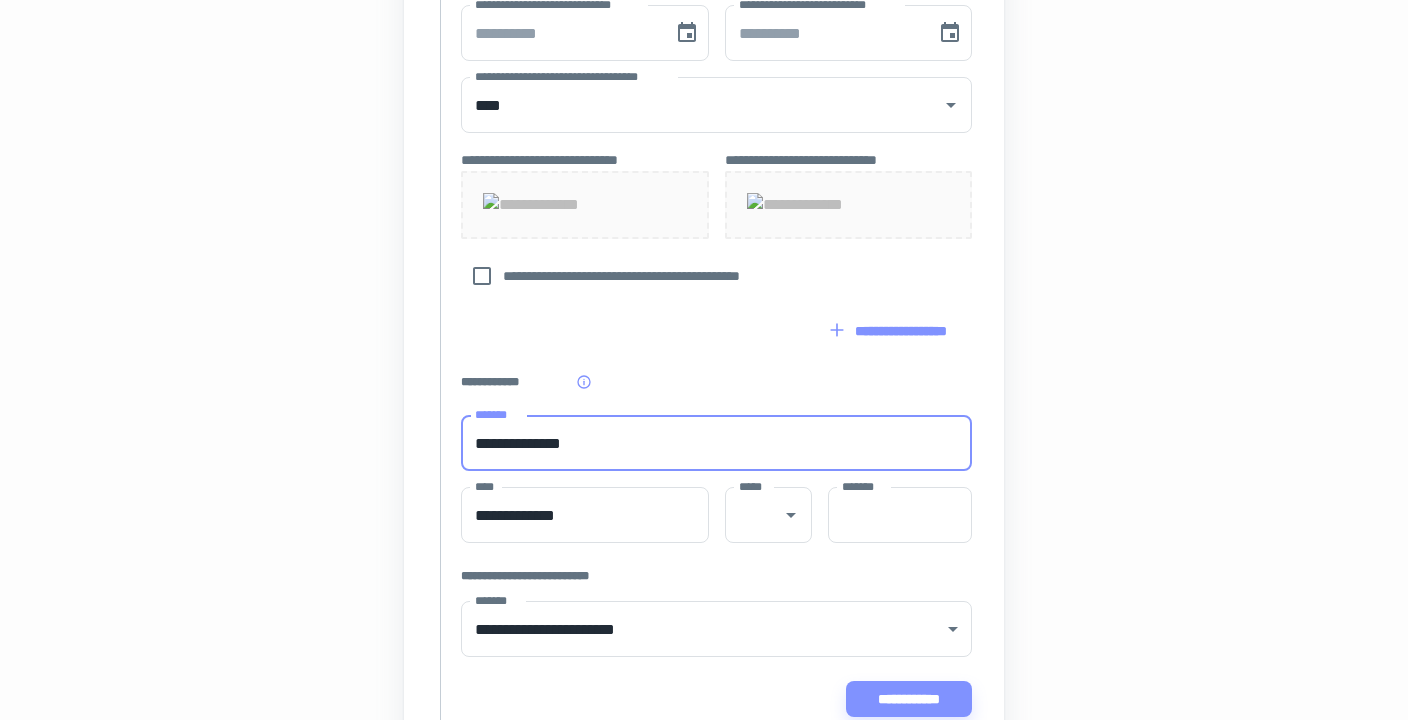 type on "**" 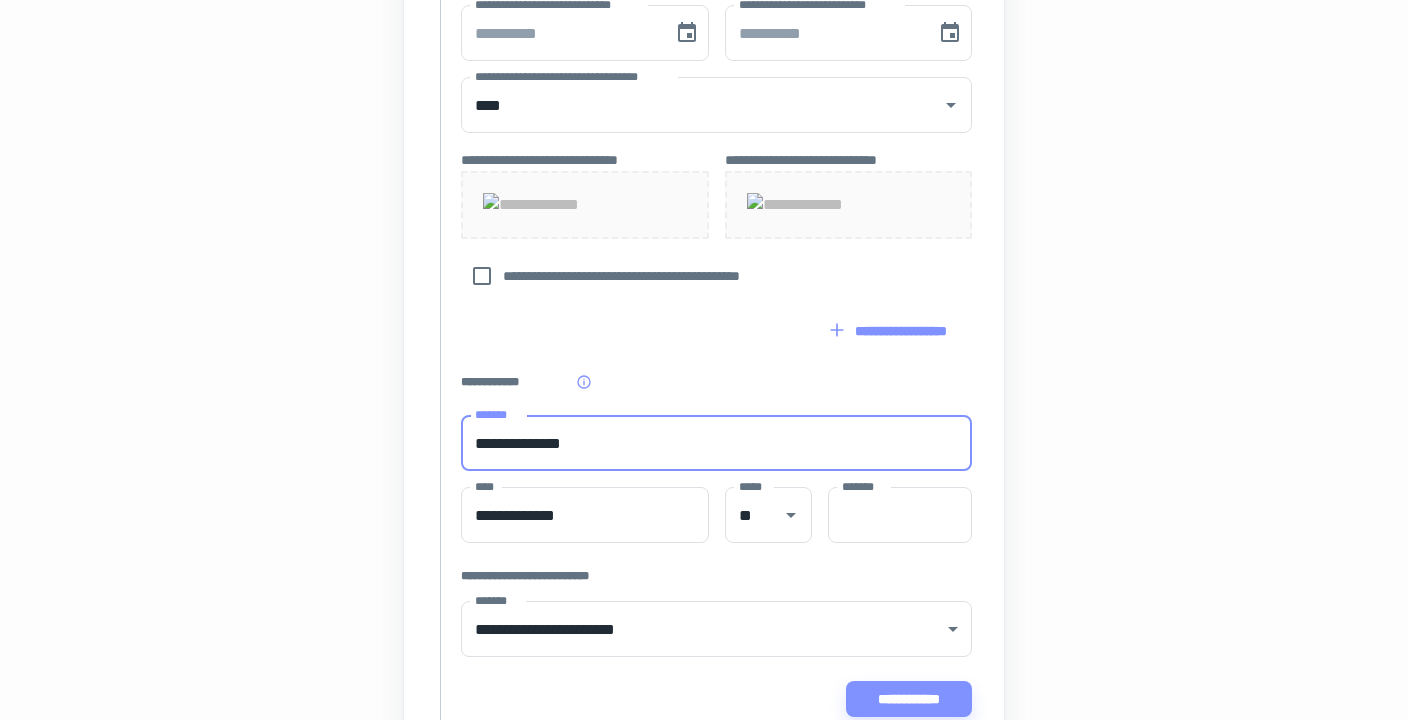 type on "*****" 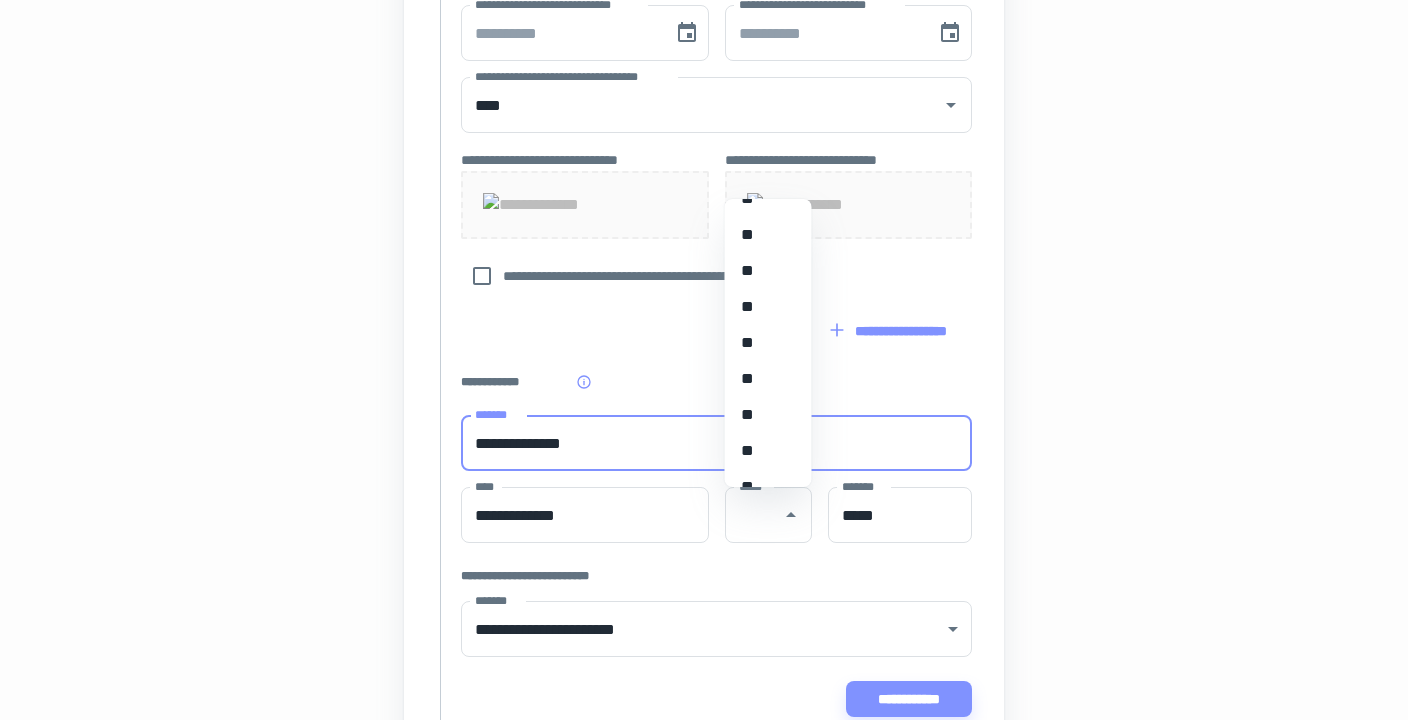 scroll, scrollTop: 389, scrollLeft: 0, axis: vertical 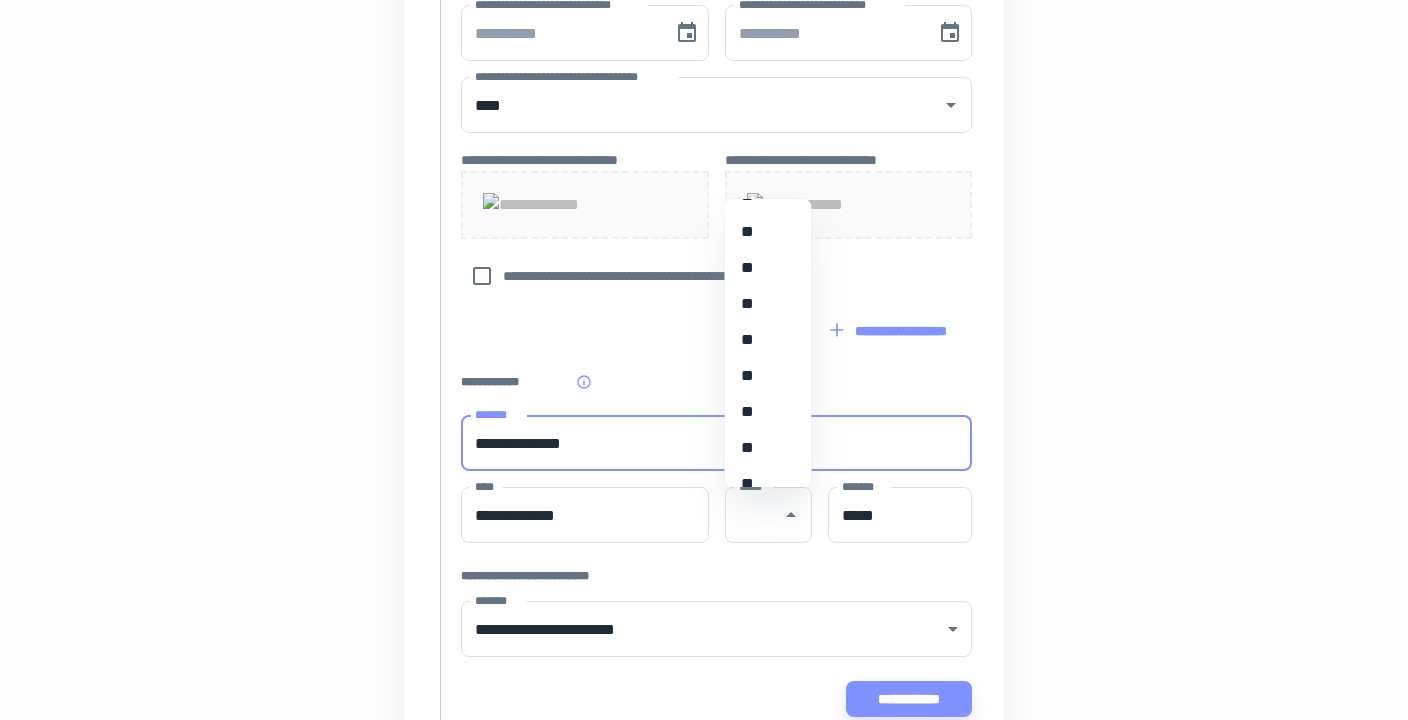 click on "**" at bounding box center (768, 232) 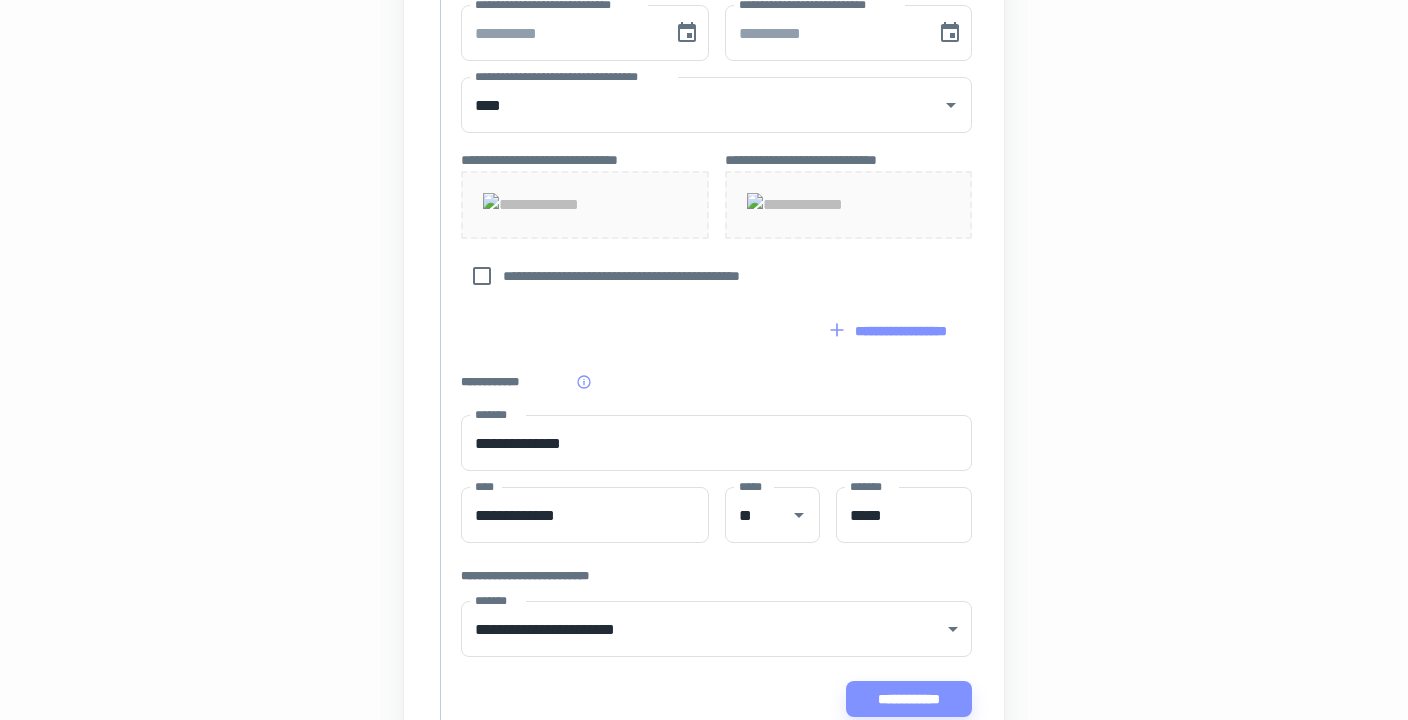 click on "**********" at bounding box center (704, 30) 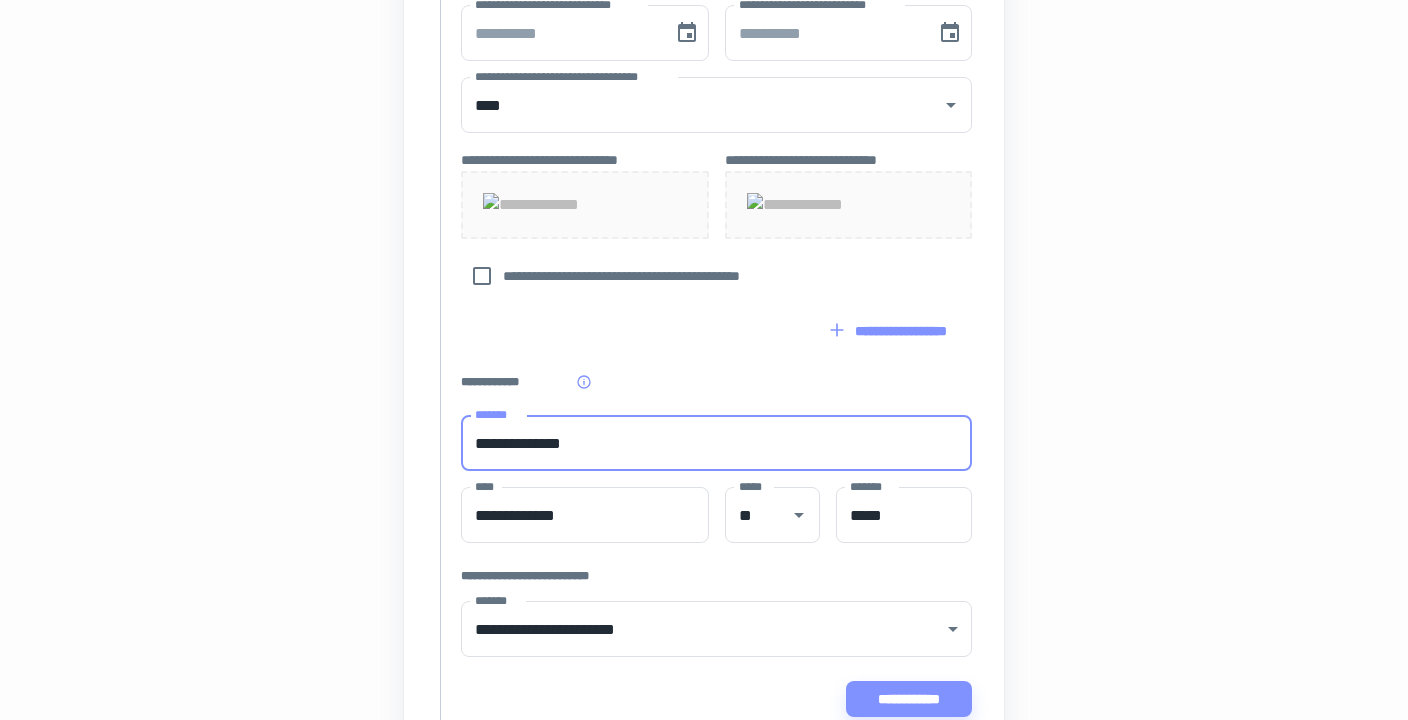 click on "**********" at bounding box center (716, 443) 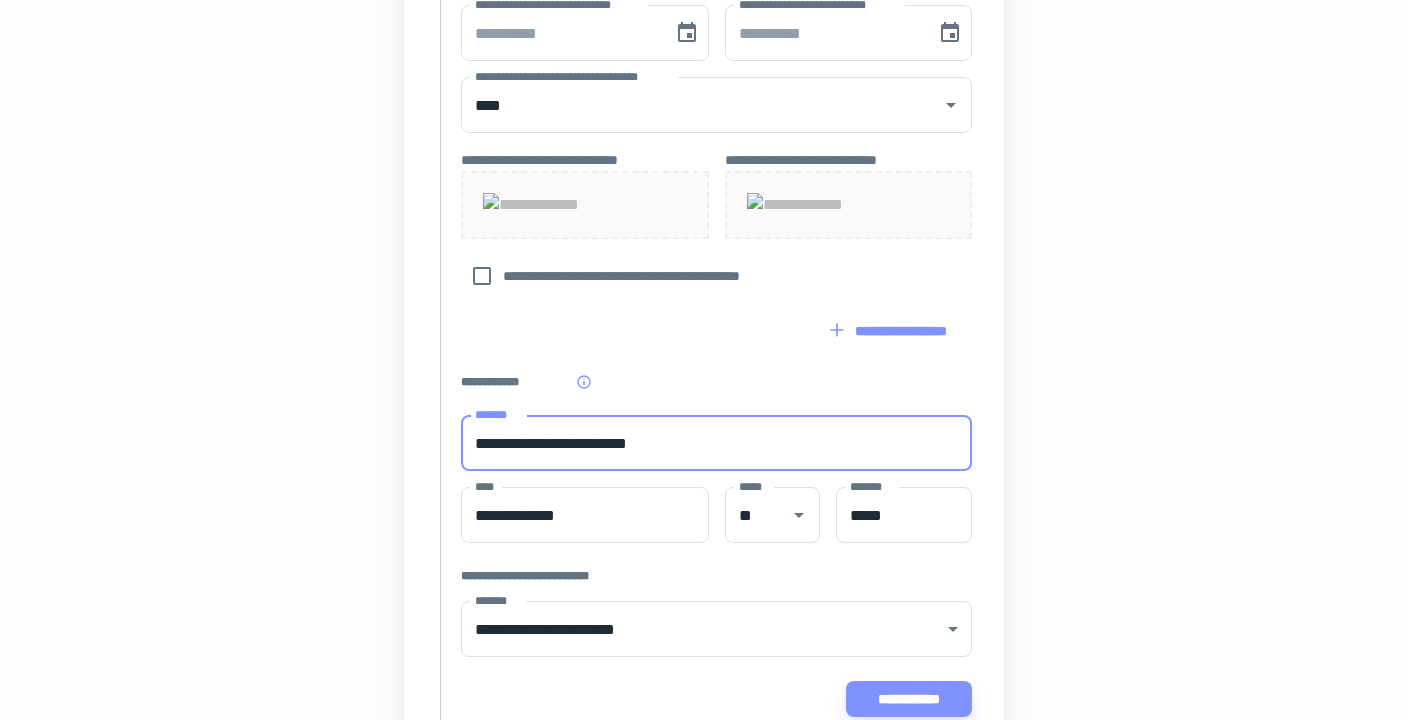 type on "**********" 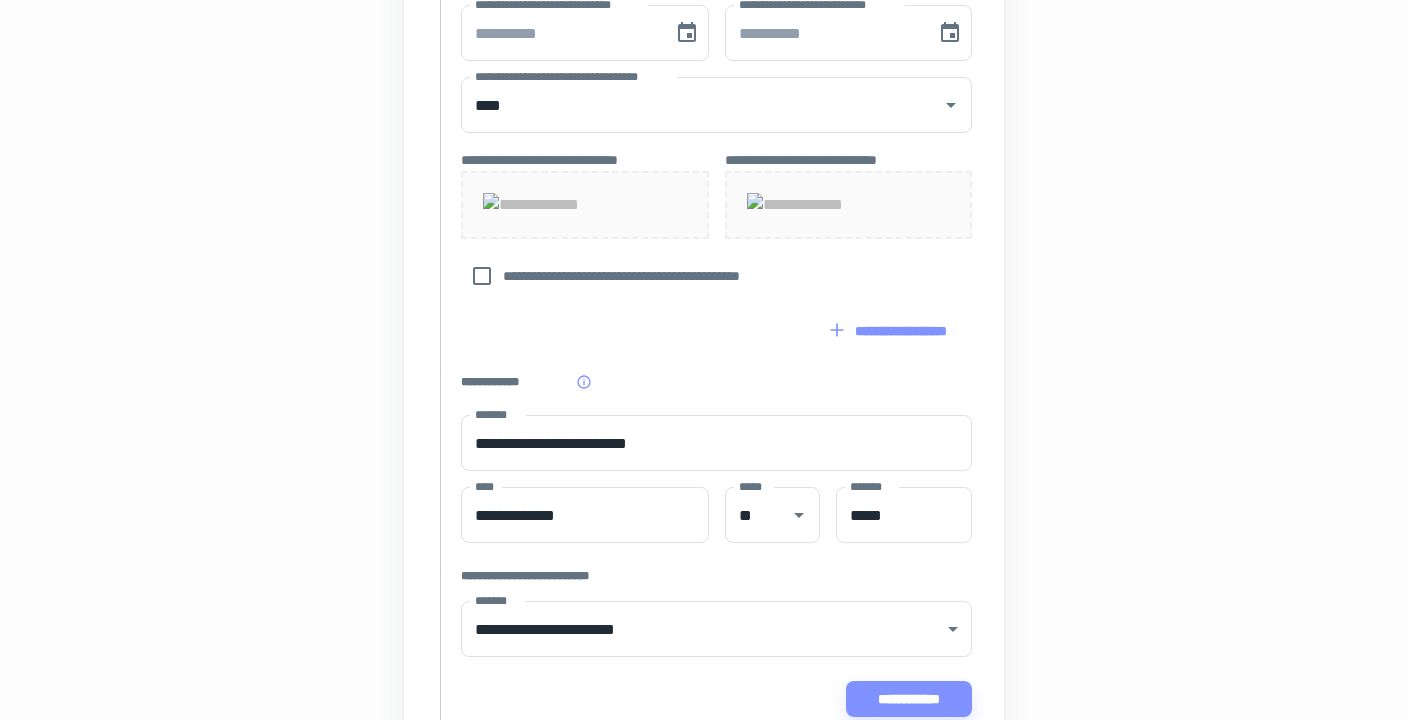 click on "**********" at bounding box center (704, 30) 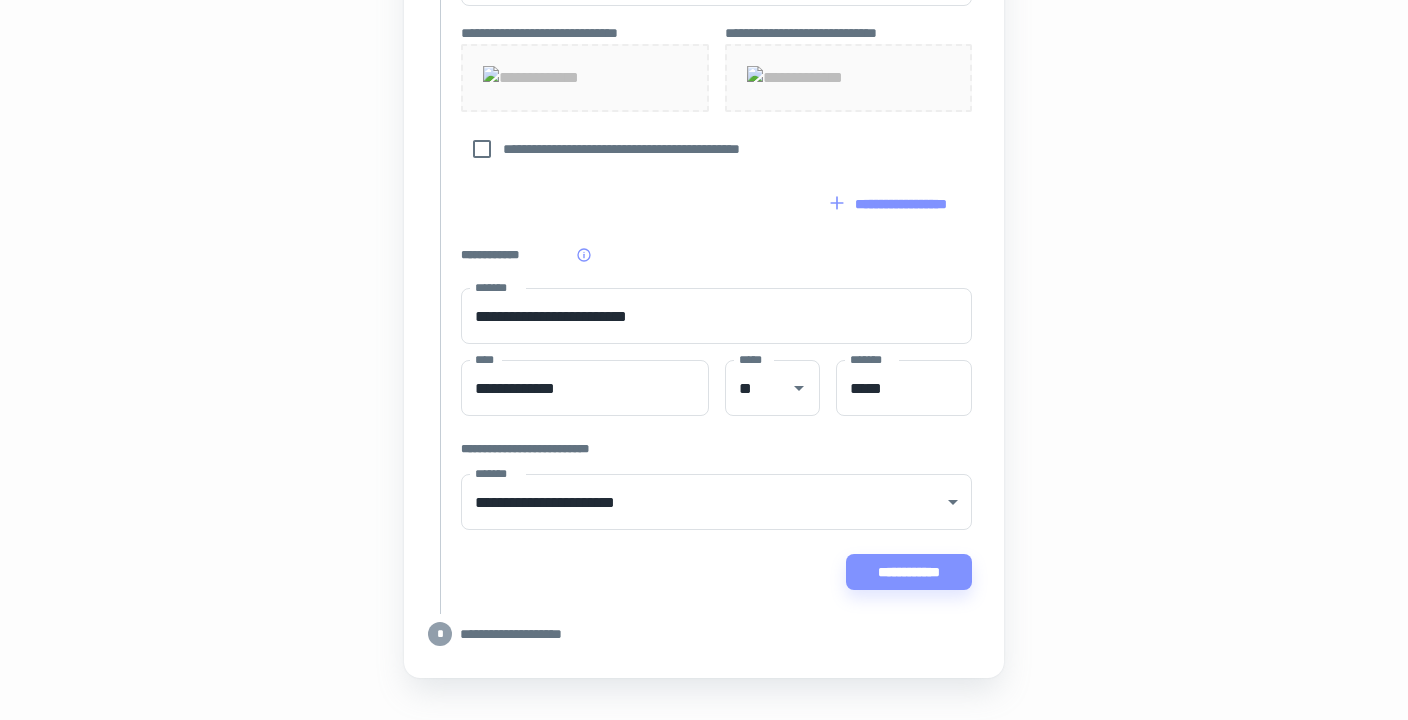 scroll, scrollTop: 1025, scrollLeft: 0, axis: vertical 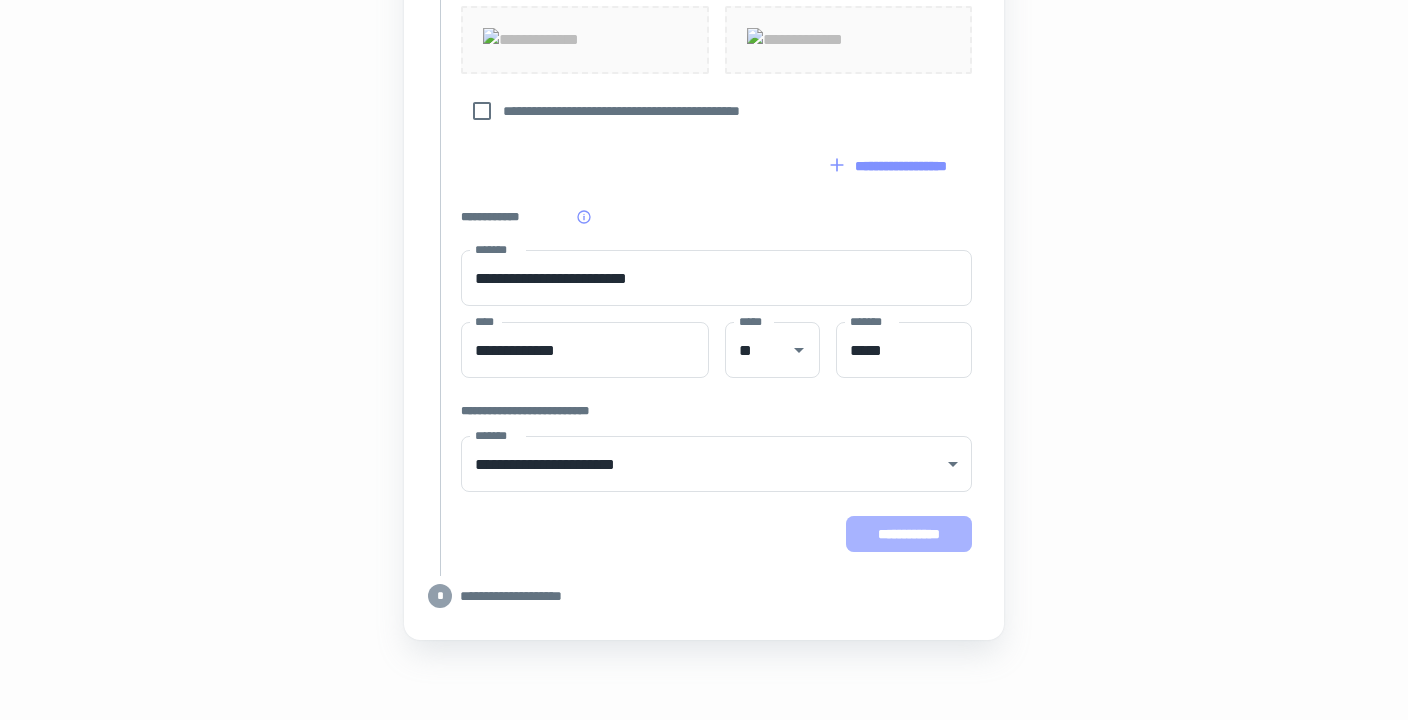 click on "**********" at bounding box center [909, 534] 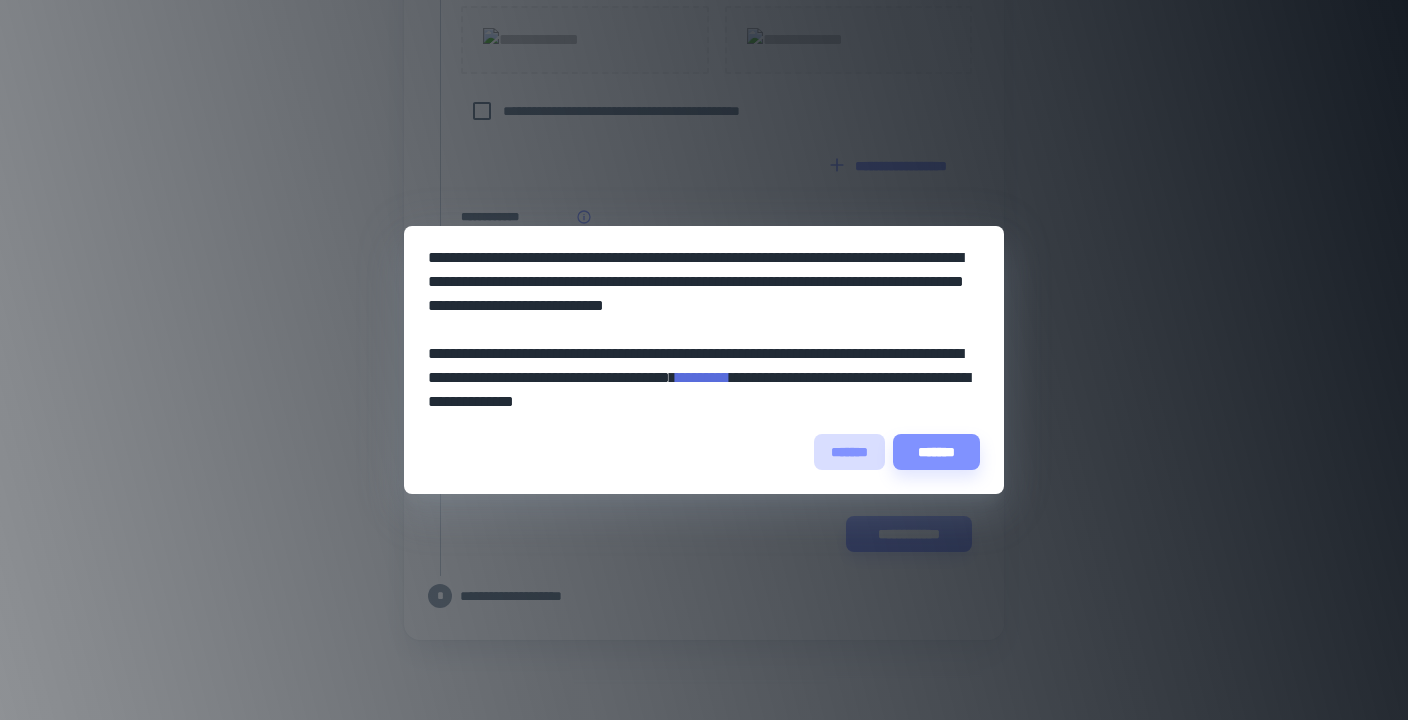 click on "*******" at bounding box center [849, 452] 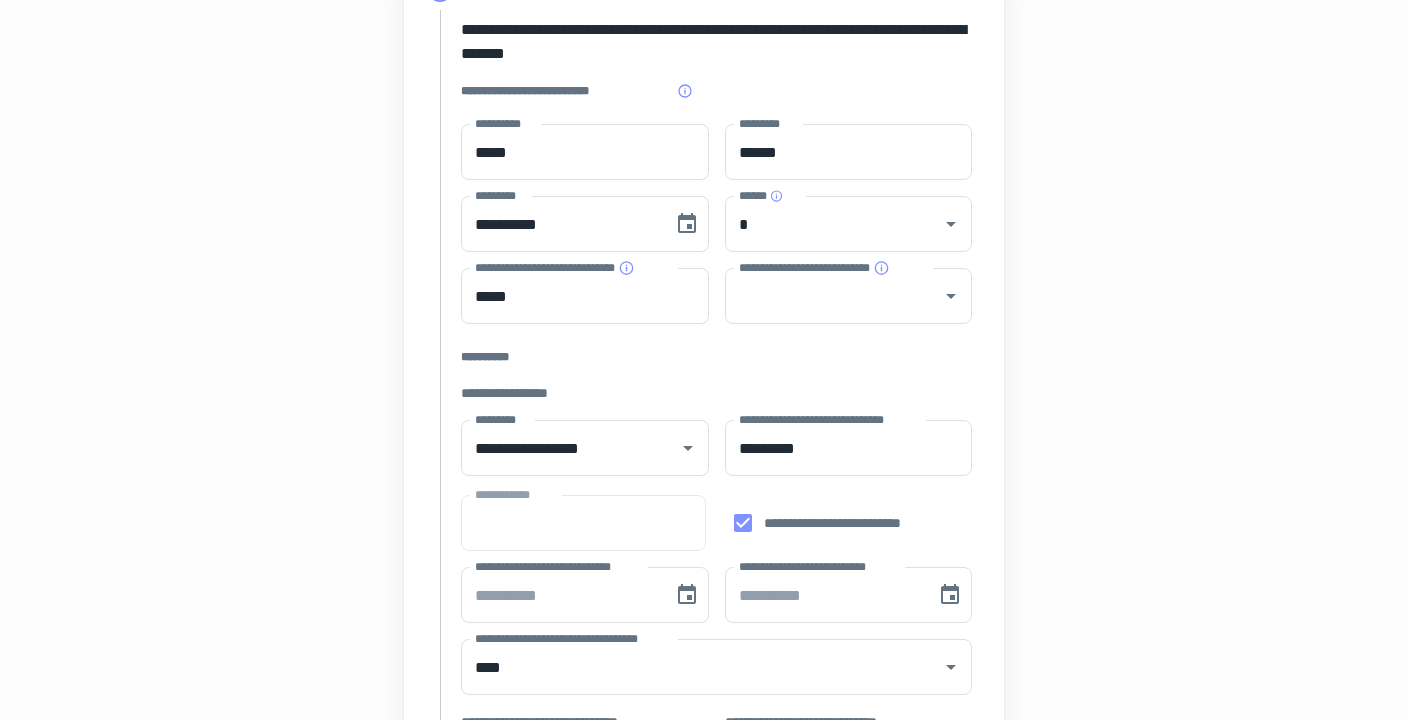 scroll, scrollTop: 286, scrollLeft: 0, axis: vertical 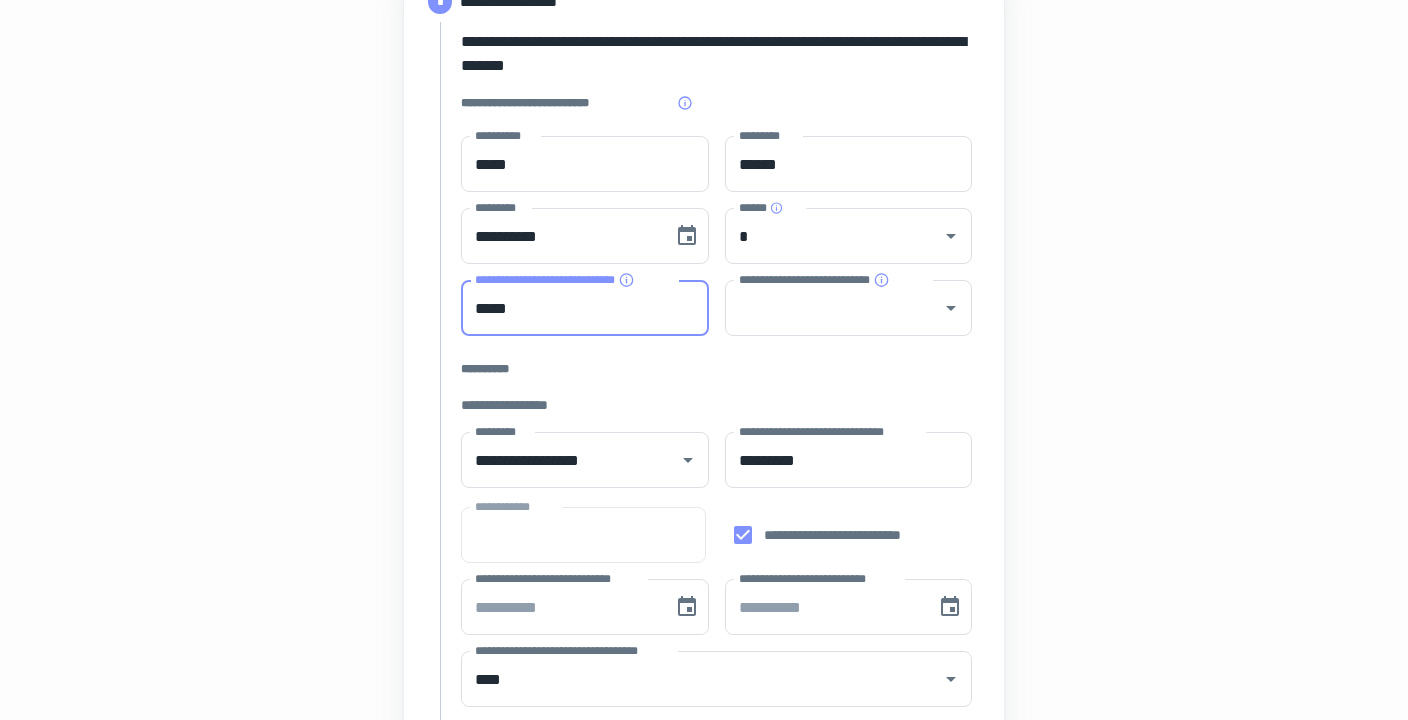 drag, startPoint x: 558, startPoint y: 312, endPoint x: 446, endPoint y: 312, distance: 112 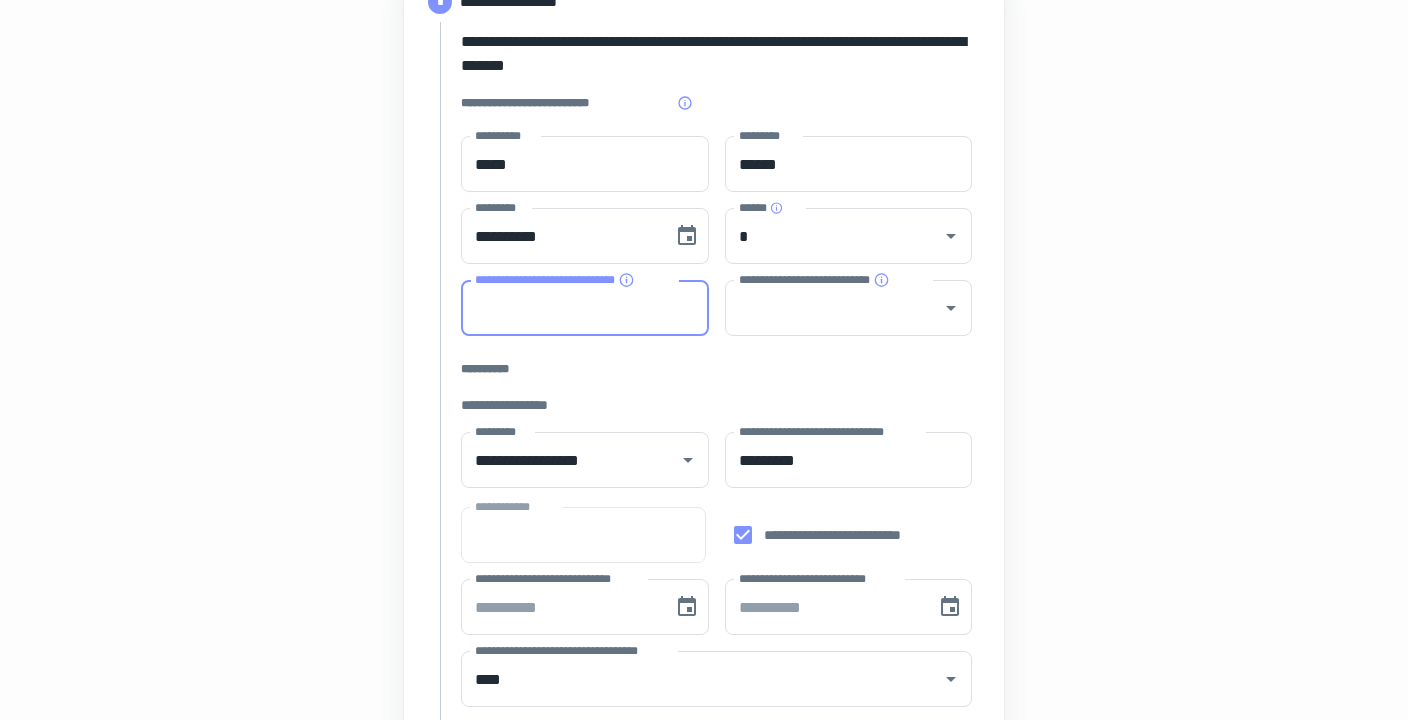 type 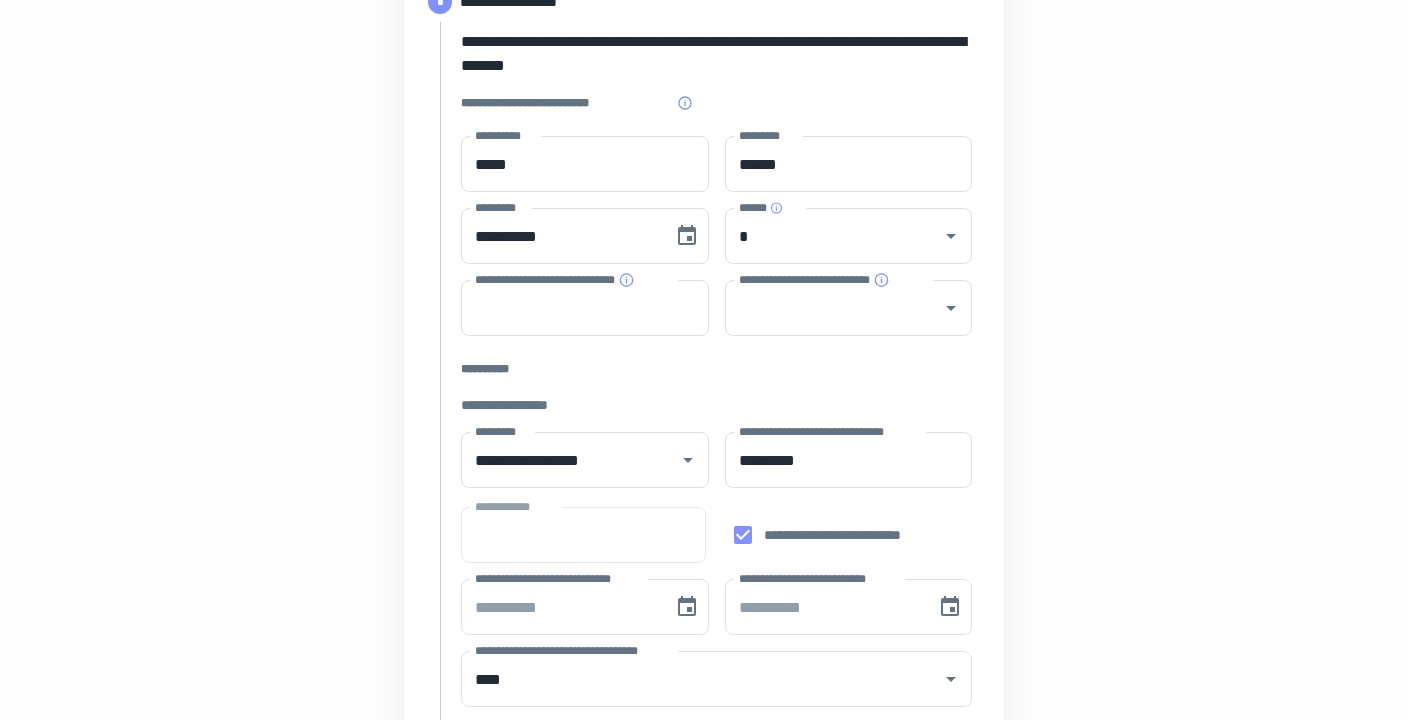 click on "**********" at bounding box center (716, 369) 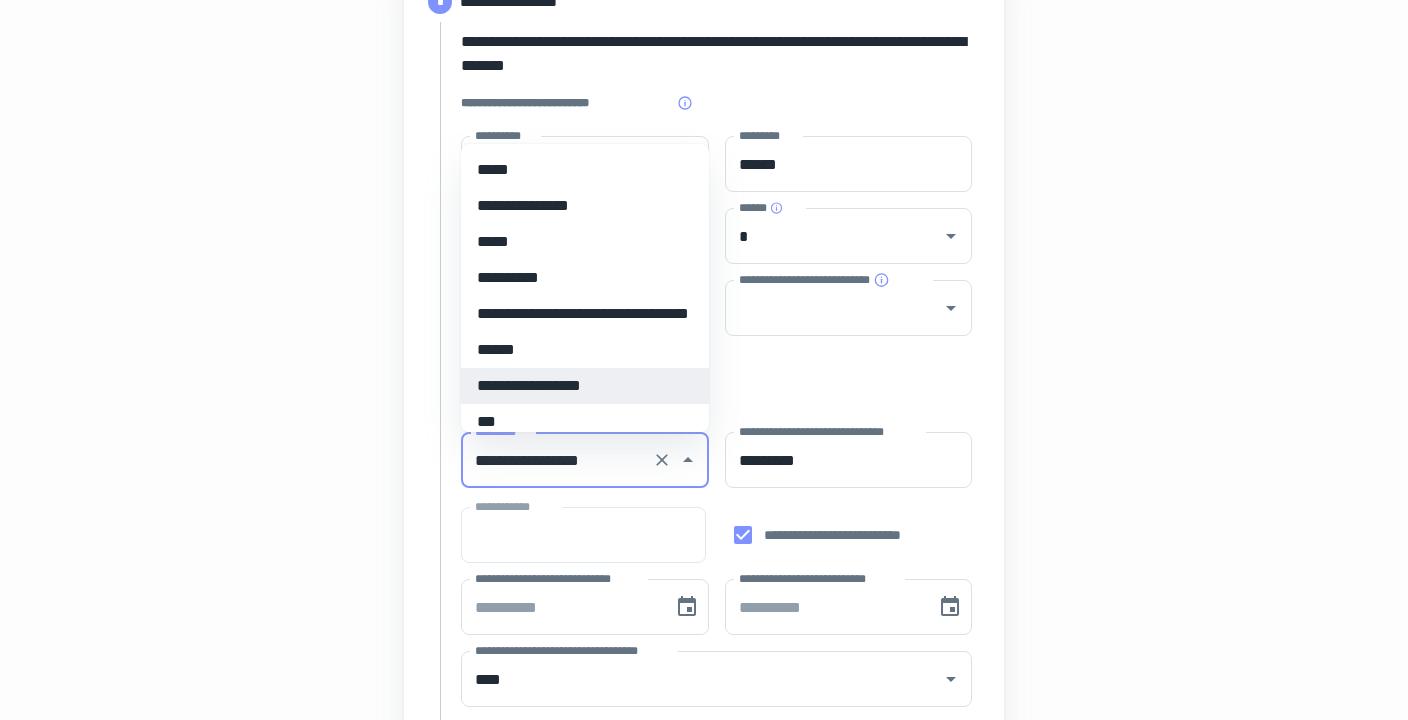 click on "**********" at bounding box center [557, 460] 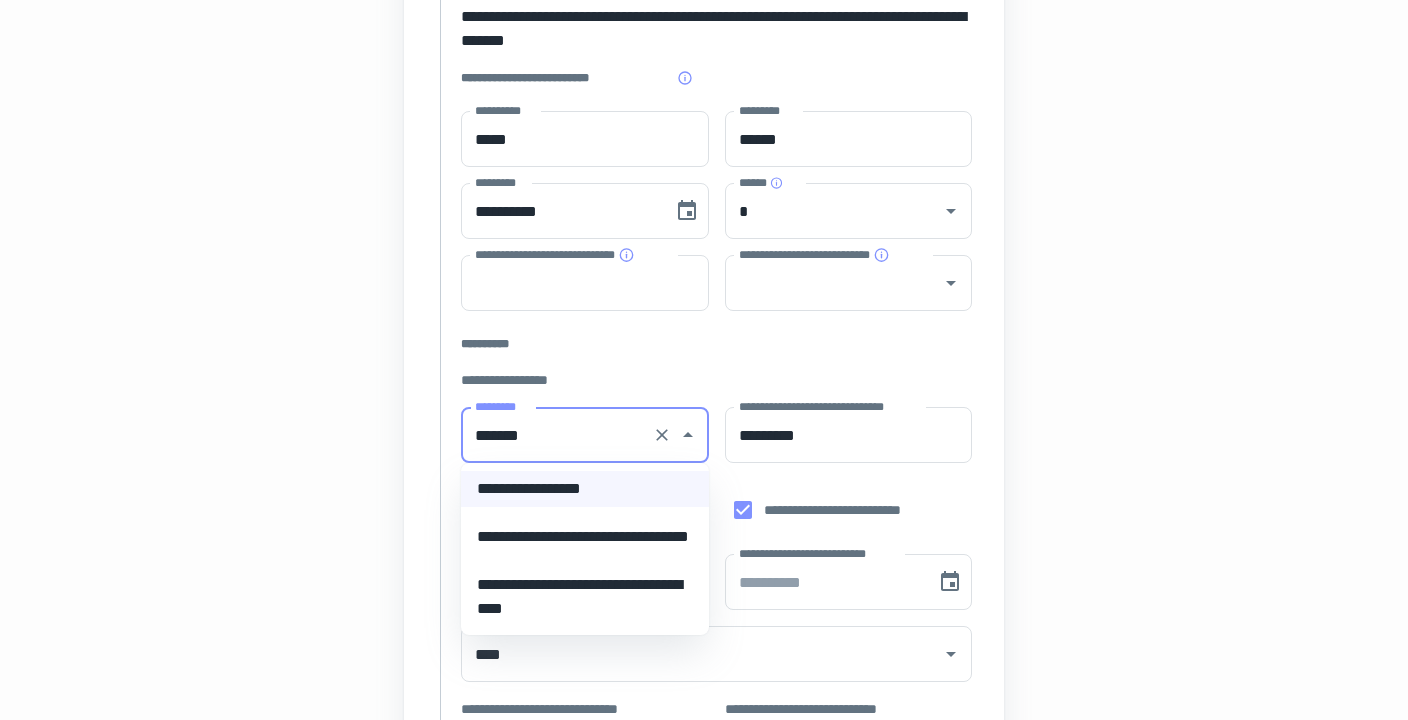 scroll, scrollTop: 312, scrollLeft: 0, axis: vertical 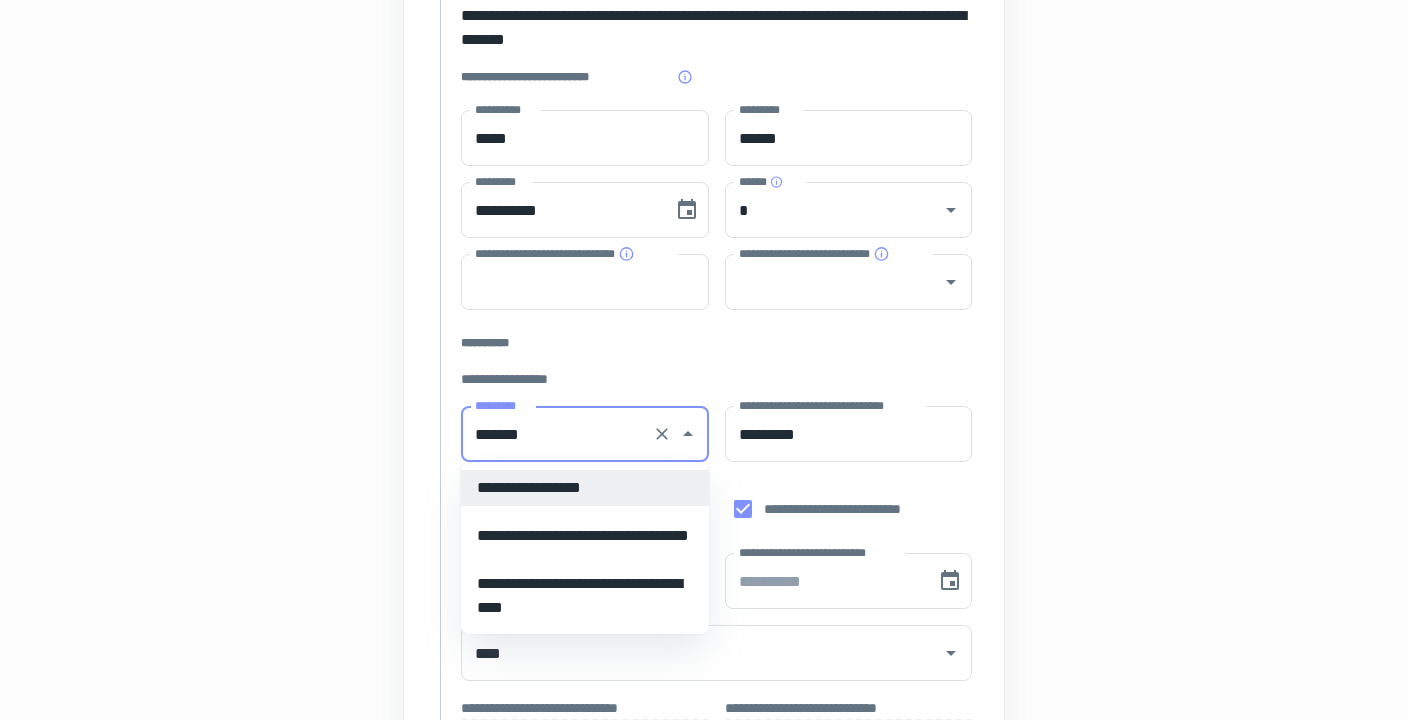 click on "**********" at bounding box center [585, 488] 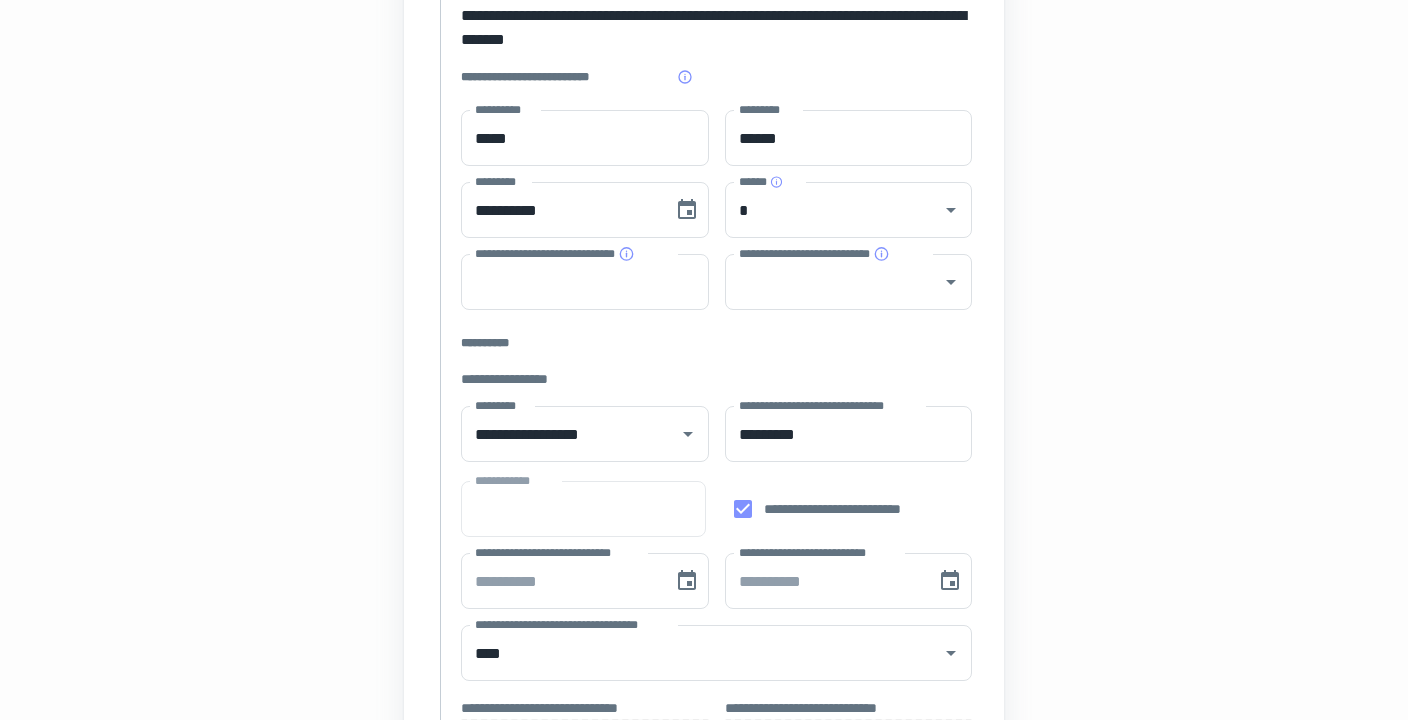 click on "**********" at bounding box center [704, 578] 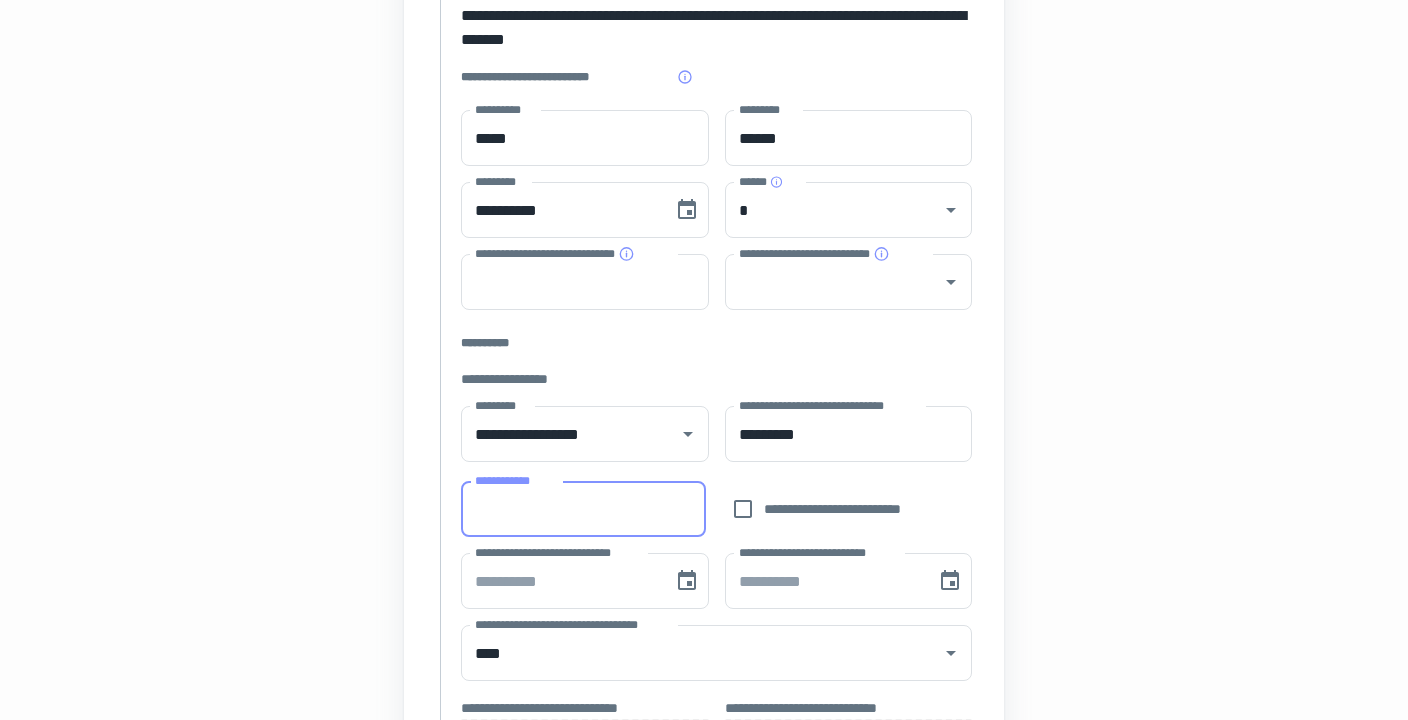 click on "**********" at bounding box center [583, 509] 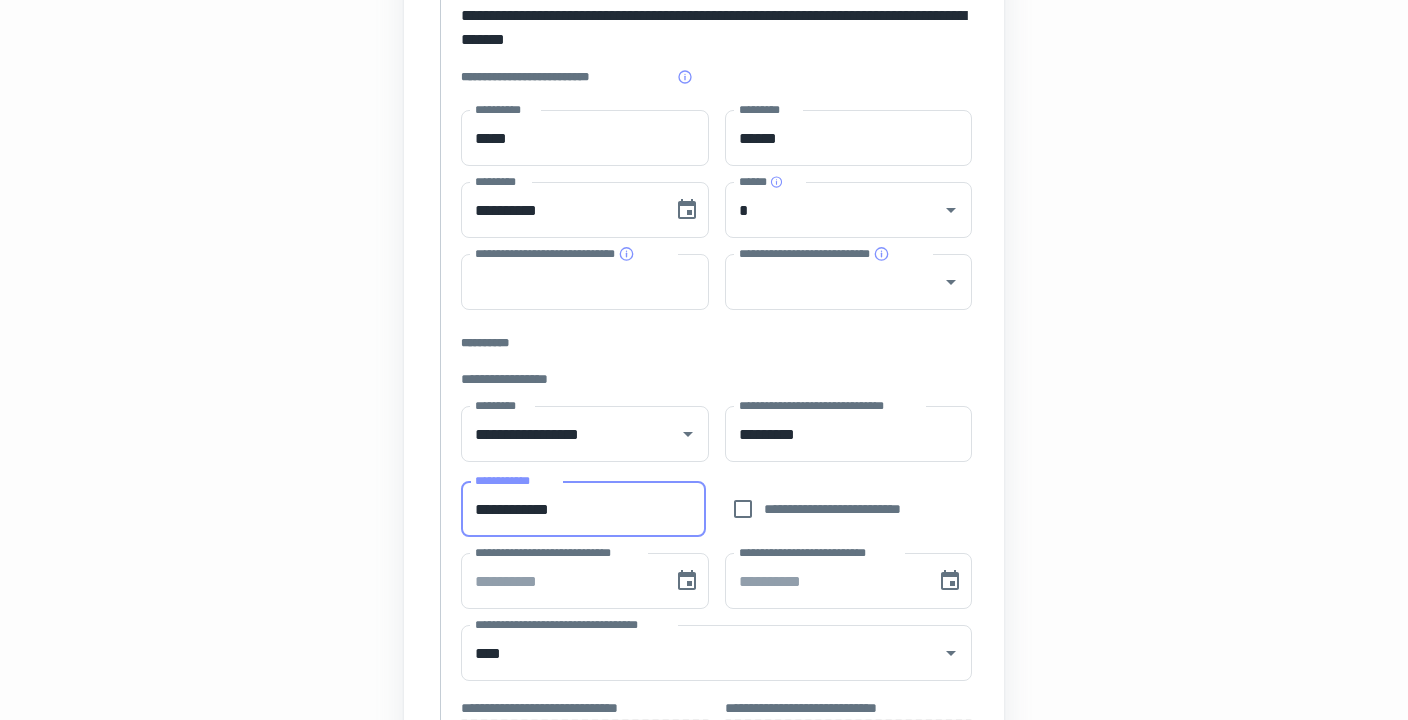 type on "**********" 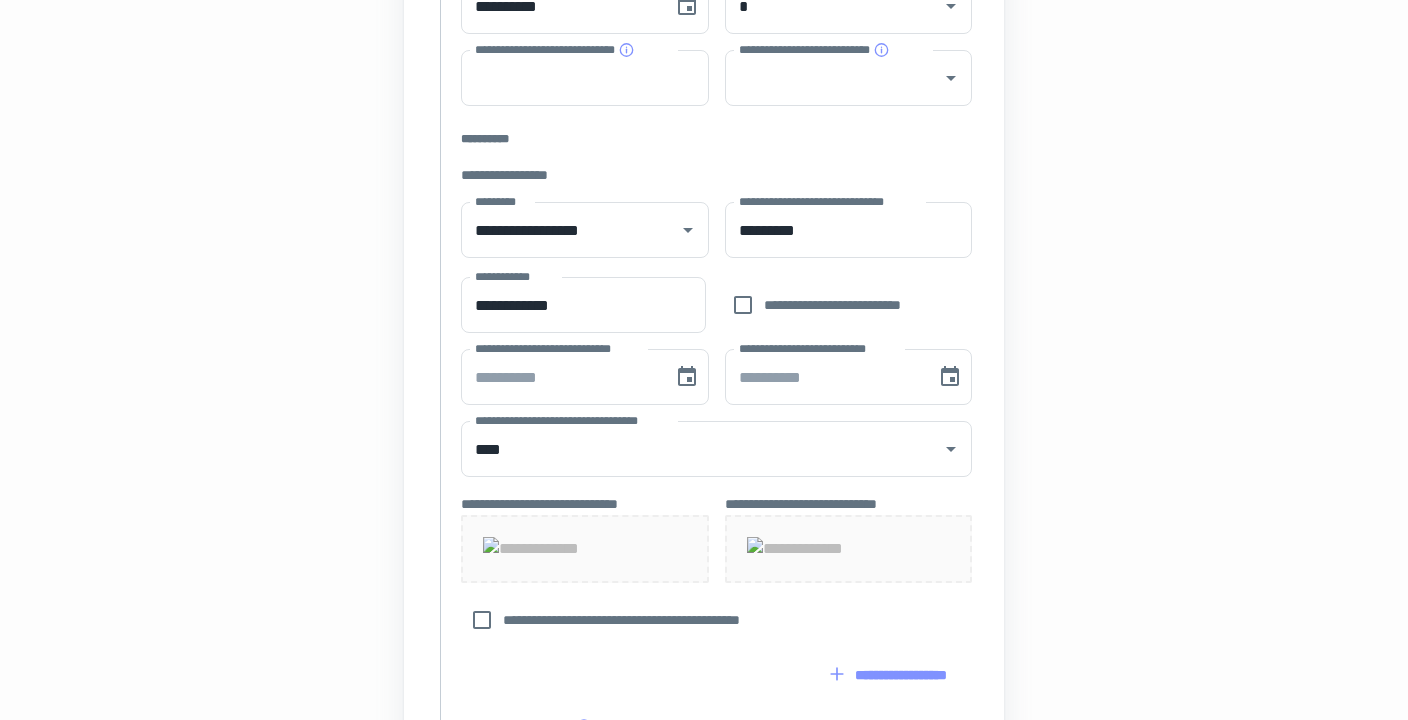 scroll, scrollTop: 519, scrollLeft: 0, axis: vertical 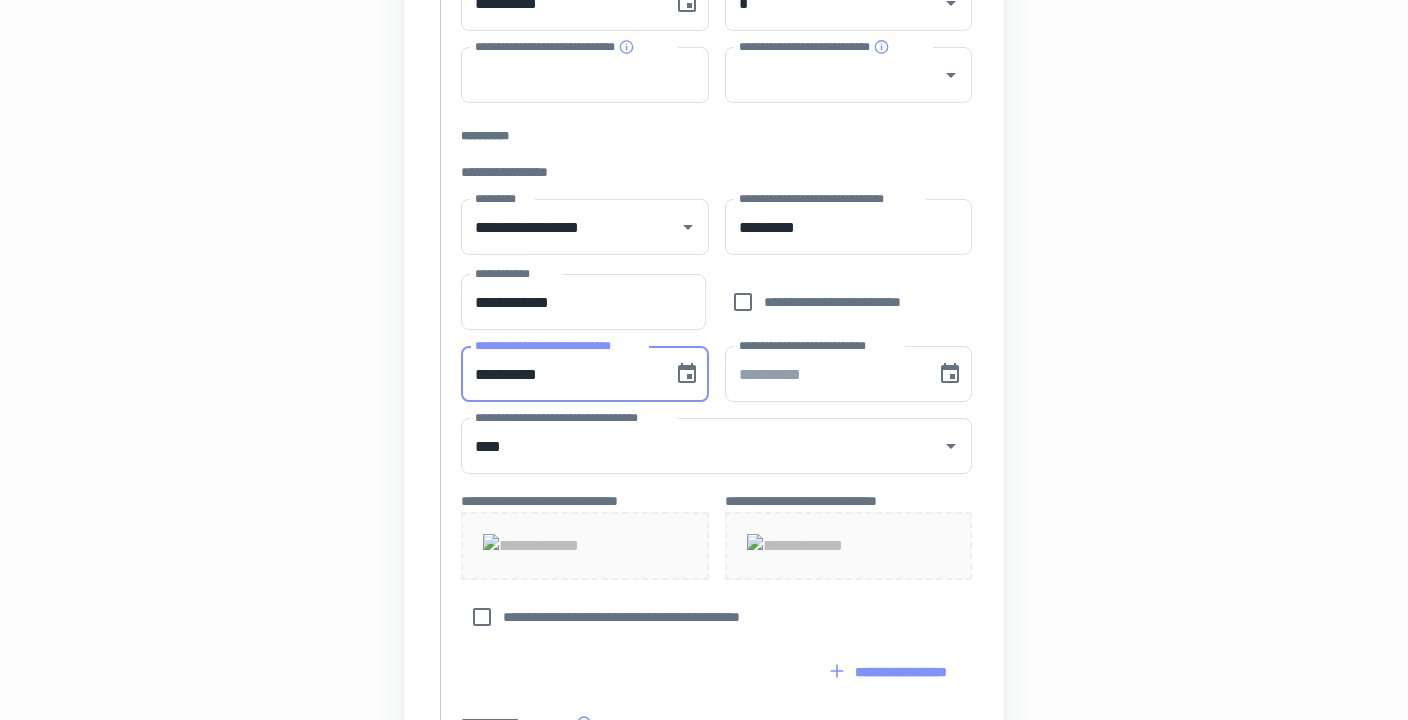 click on "**********" at bounding box center (560, 374) 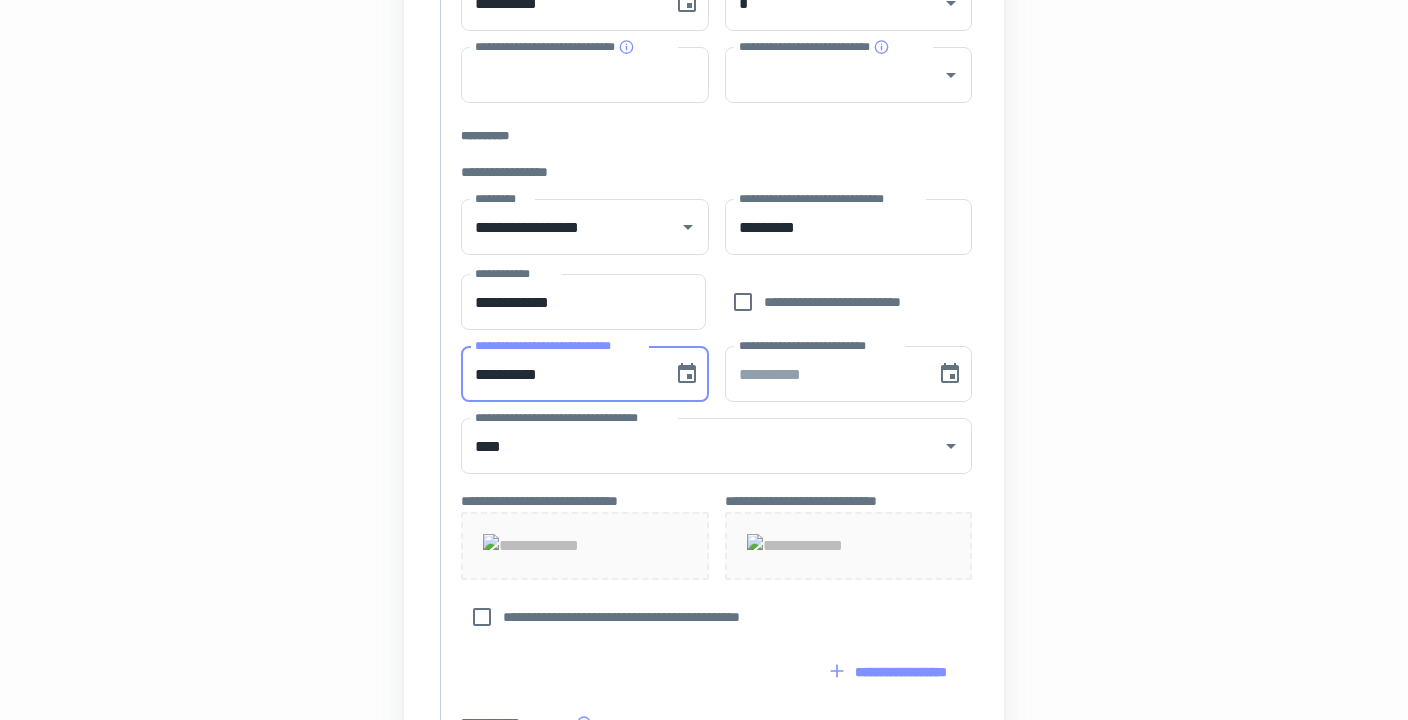 type on "**********" 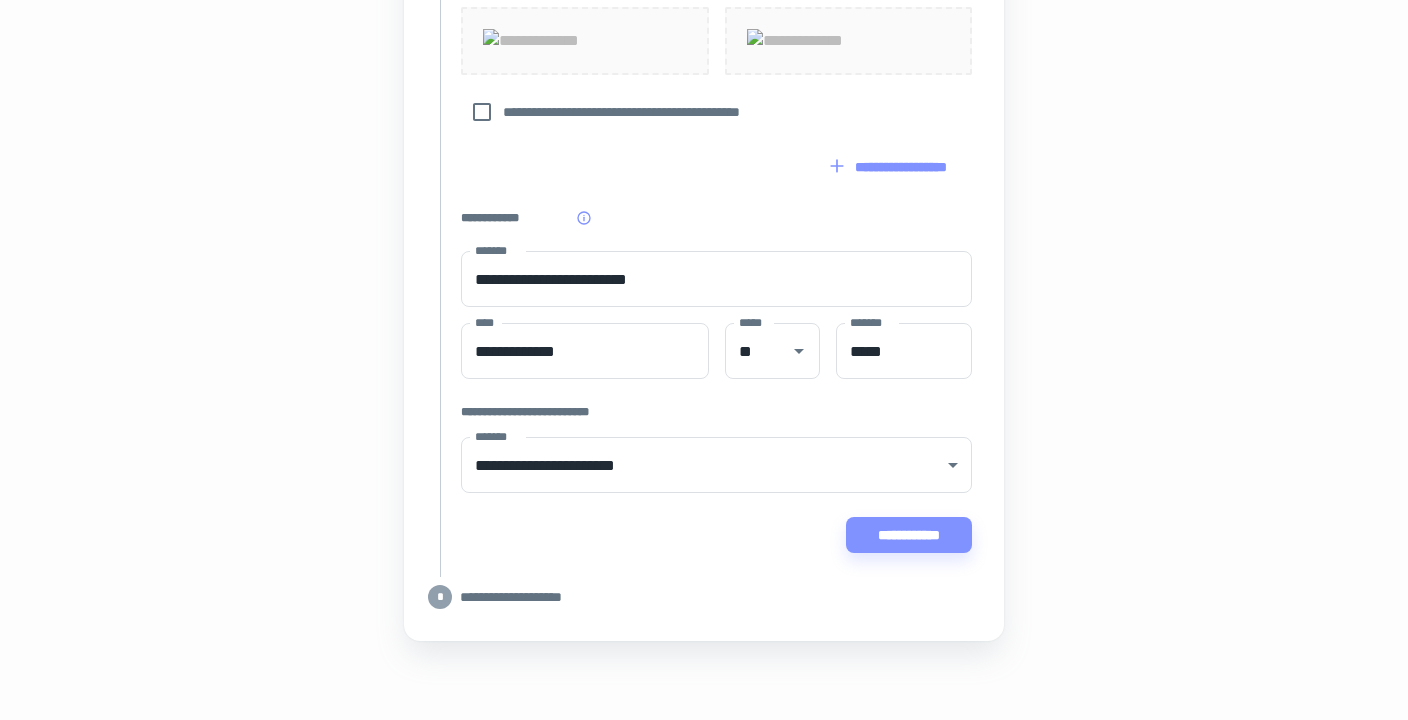 scroll, scrollTop: 1025, scrollLeft: 0, axis: vertical 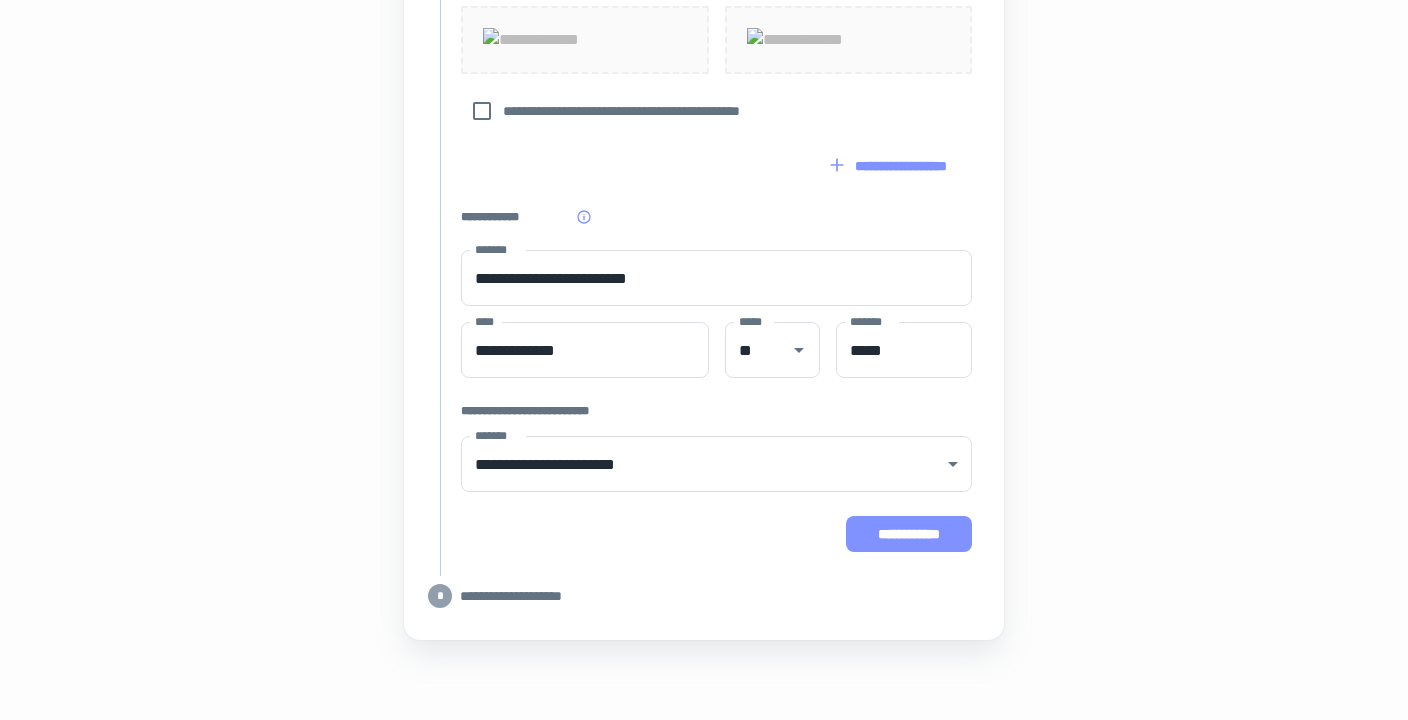 click on "**********" at bounding box center (909, 534) 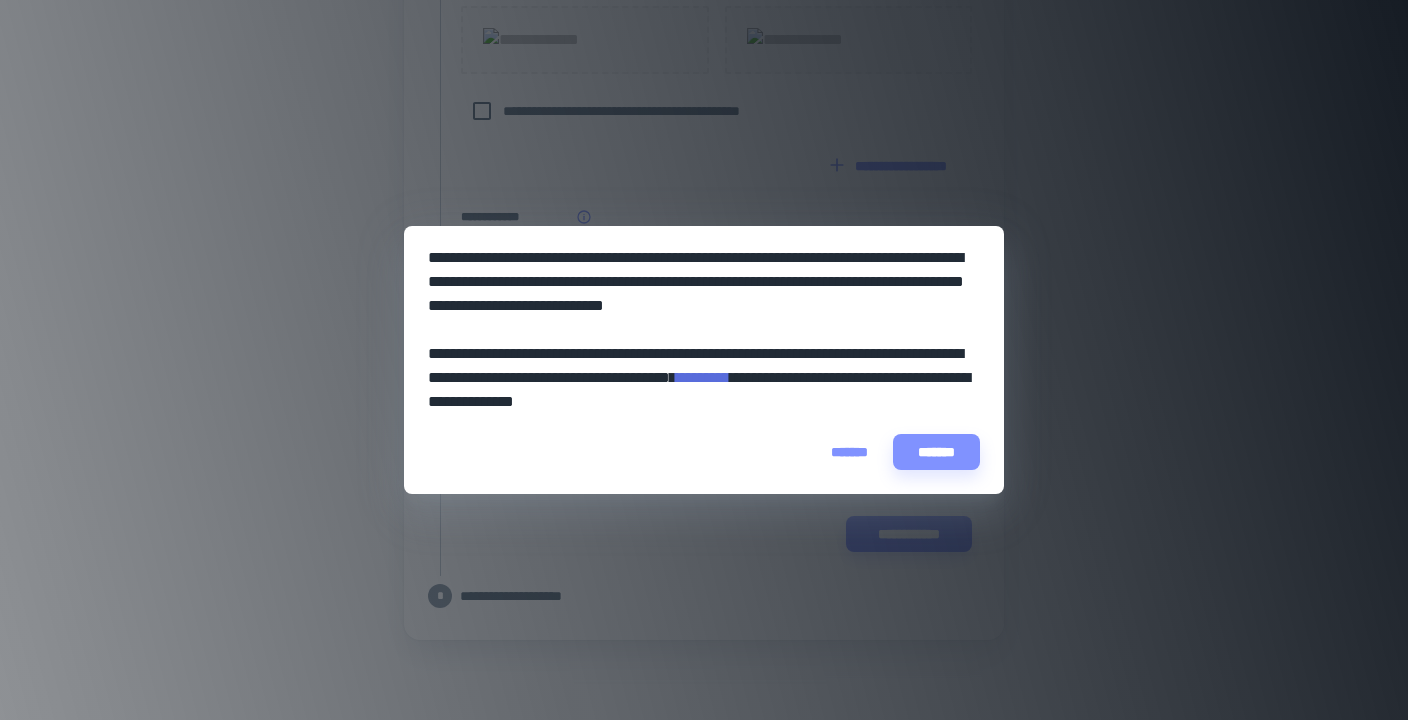 click on "*******" at bounding box center [849, 452] 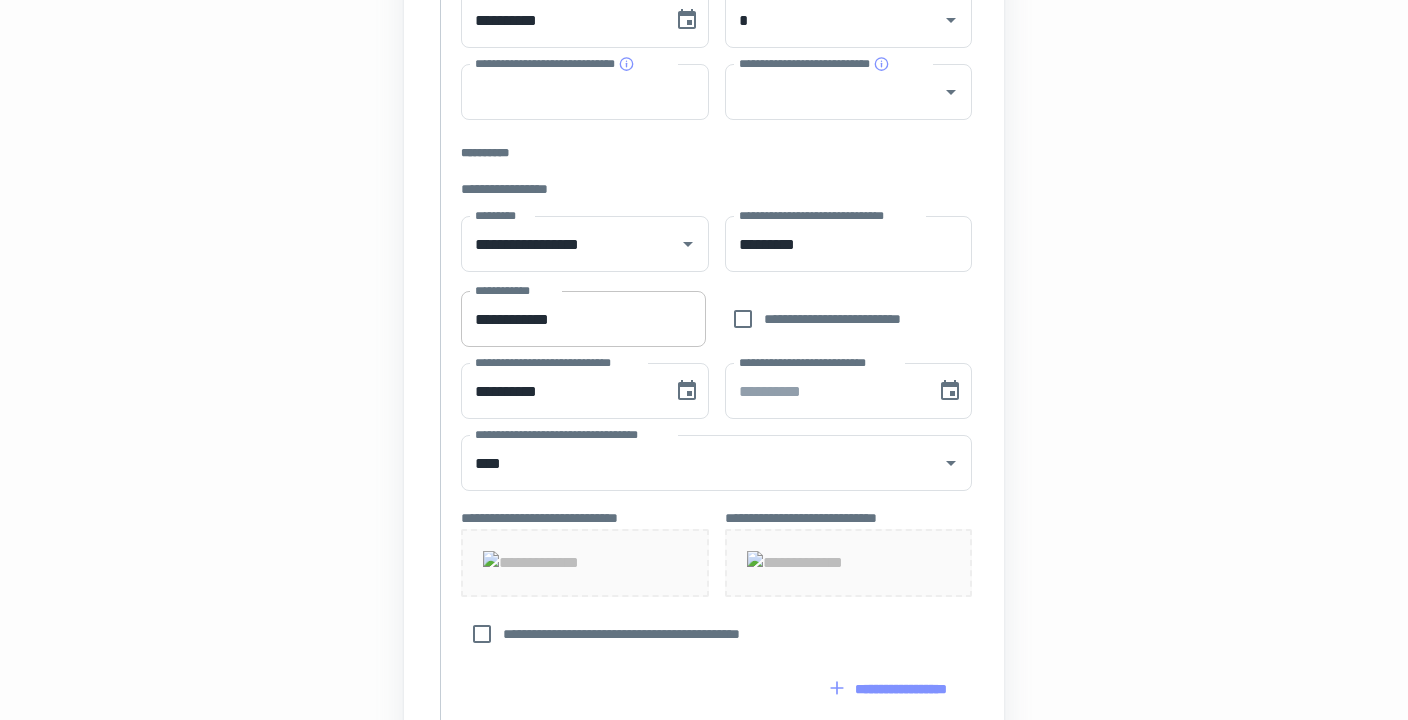 scroll, scrollTop: 504, scrollLeft: 0, axis: vertical 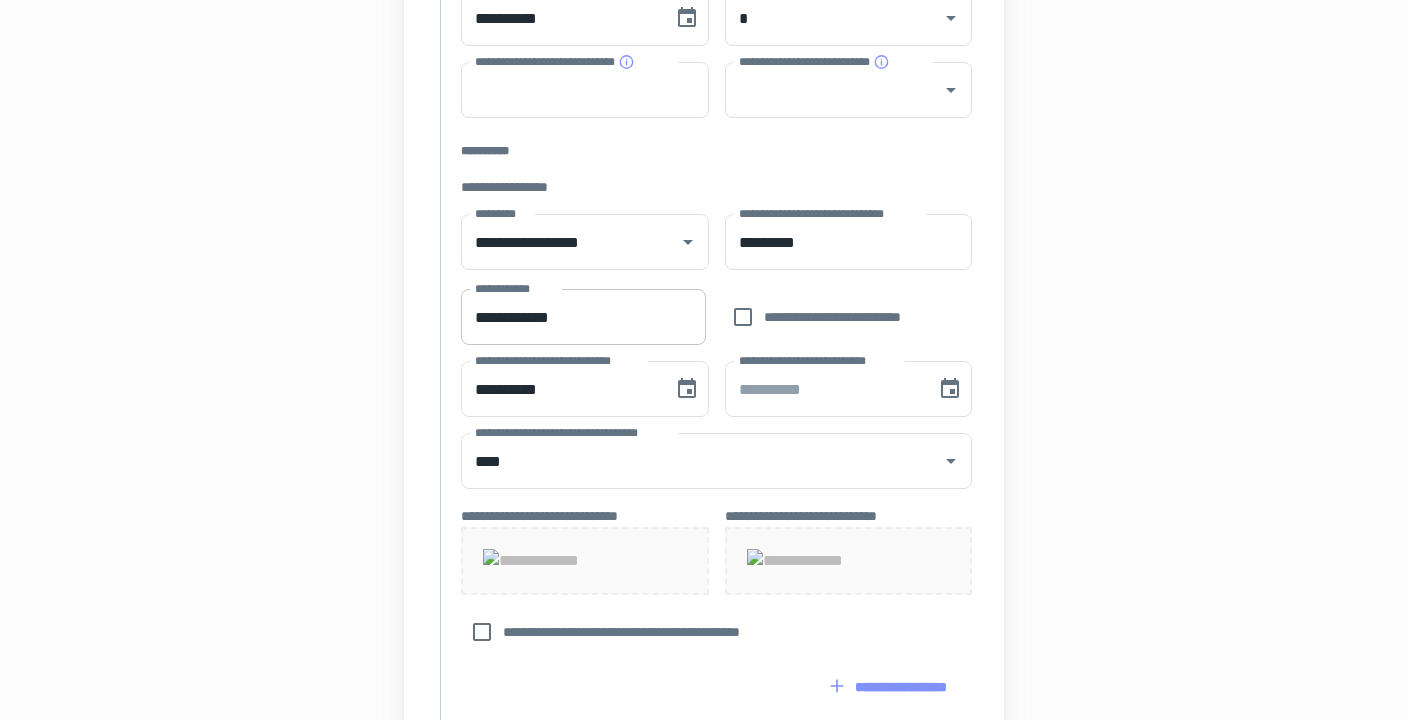 click on "**********" at bounding box center (583, 317) 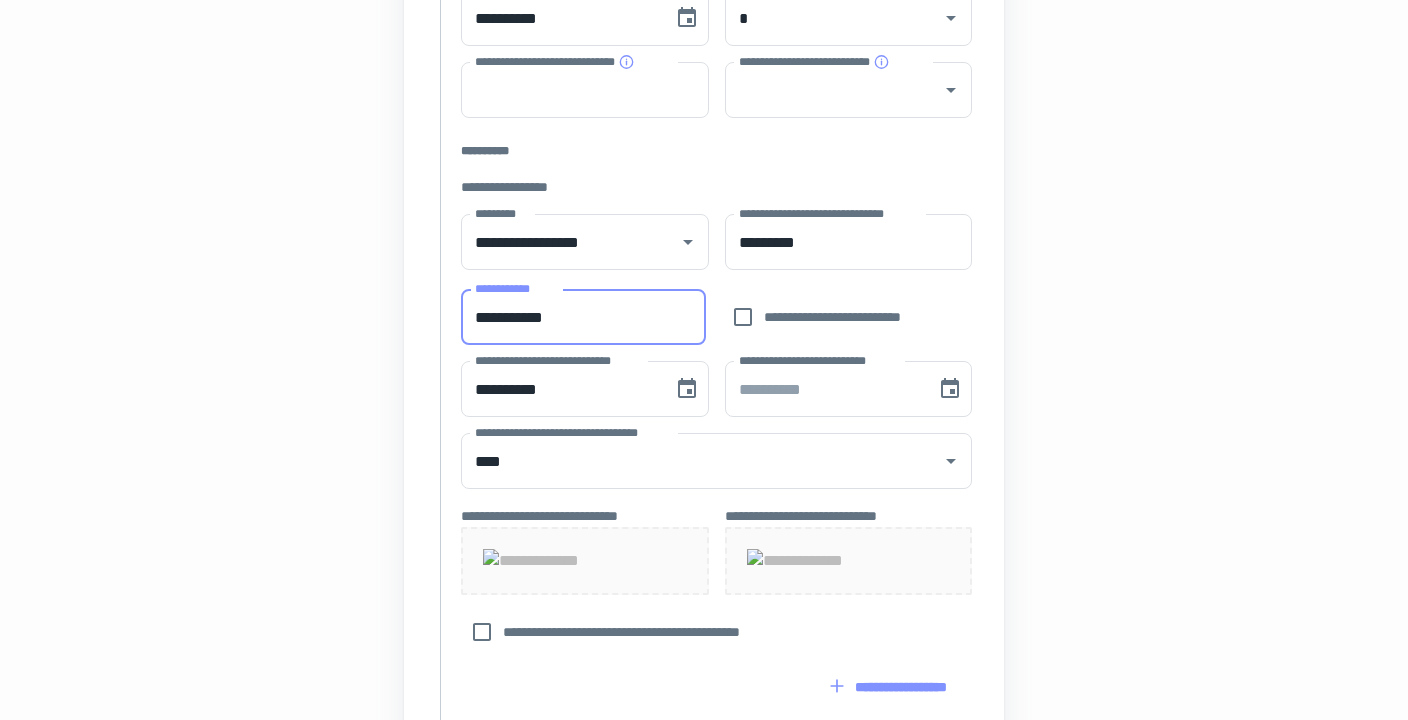 click on "**********" at bounding box center (583, 317) 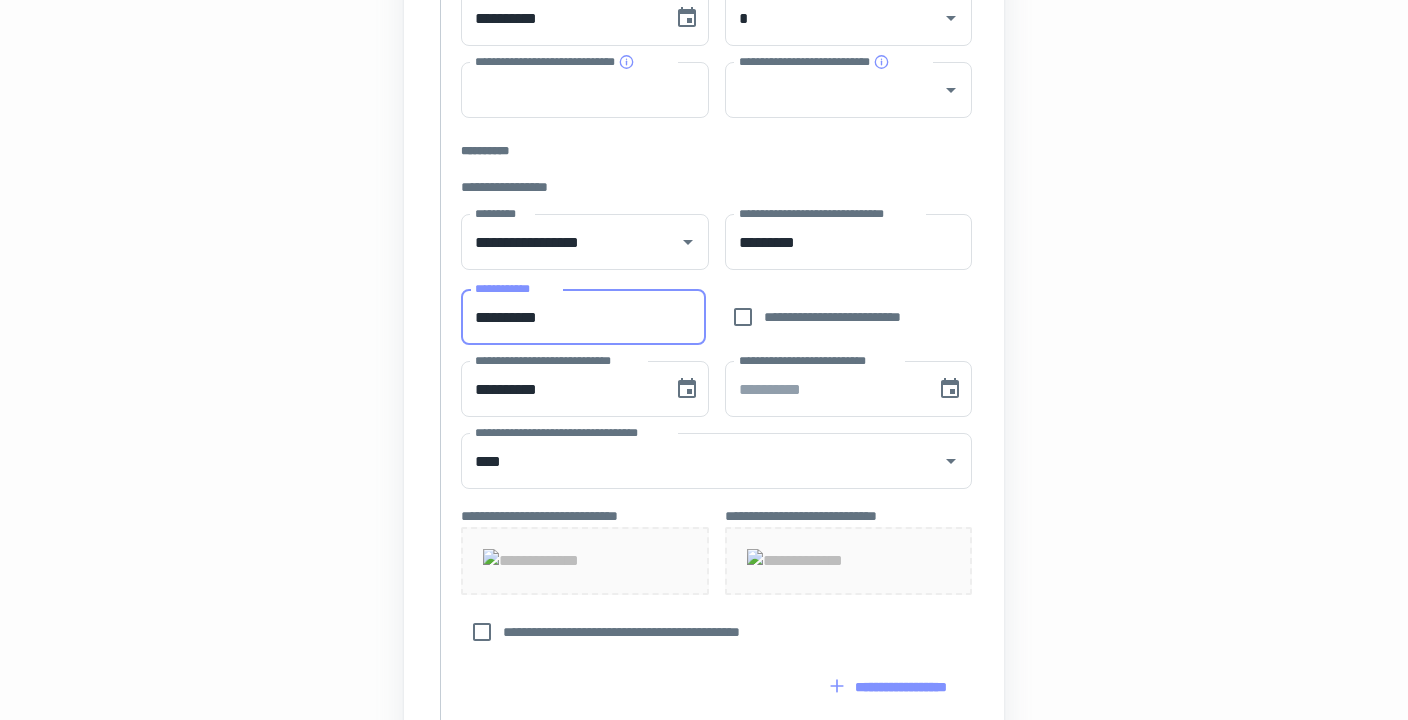 type on "**********" 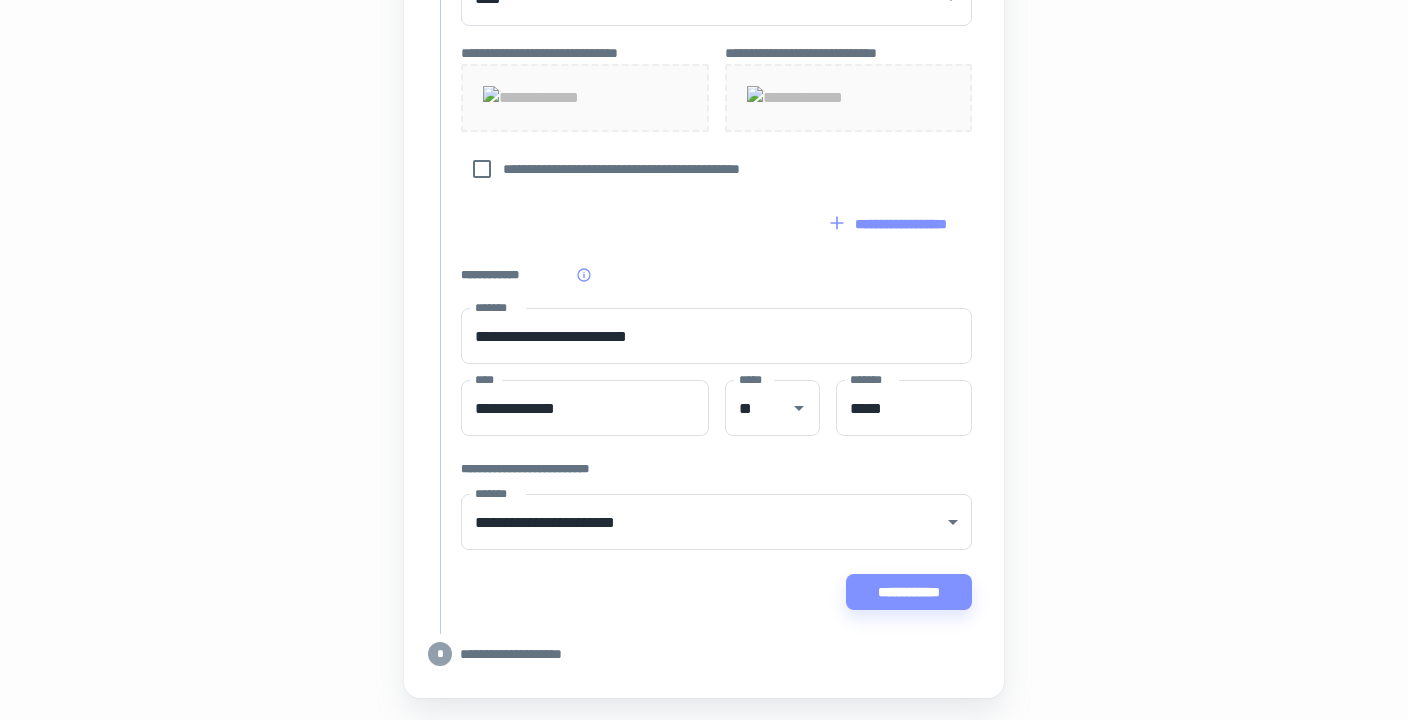 scroll, scrollTop: 1025, scrollLeft: 0, axis: vertical 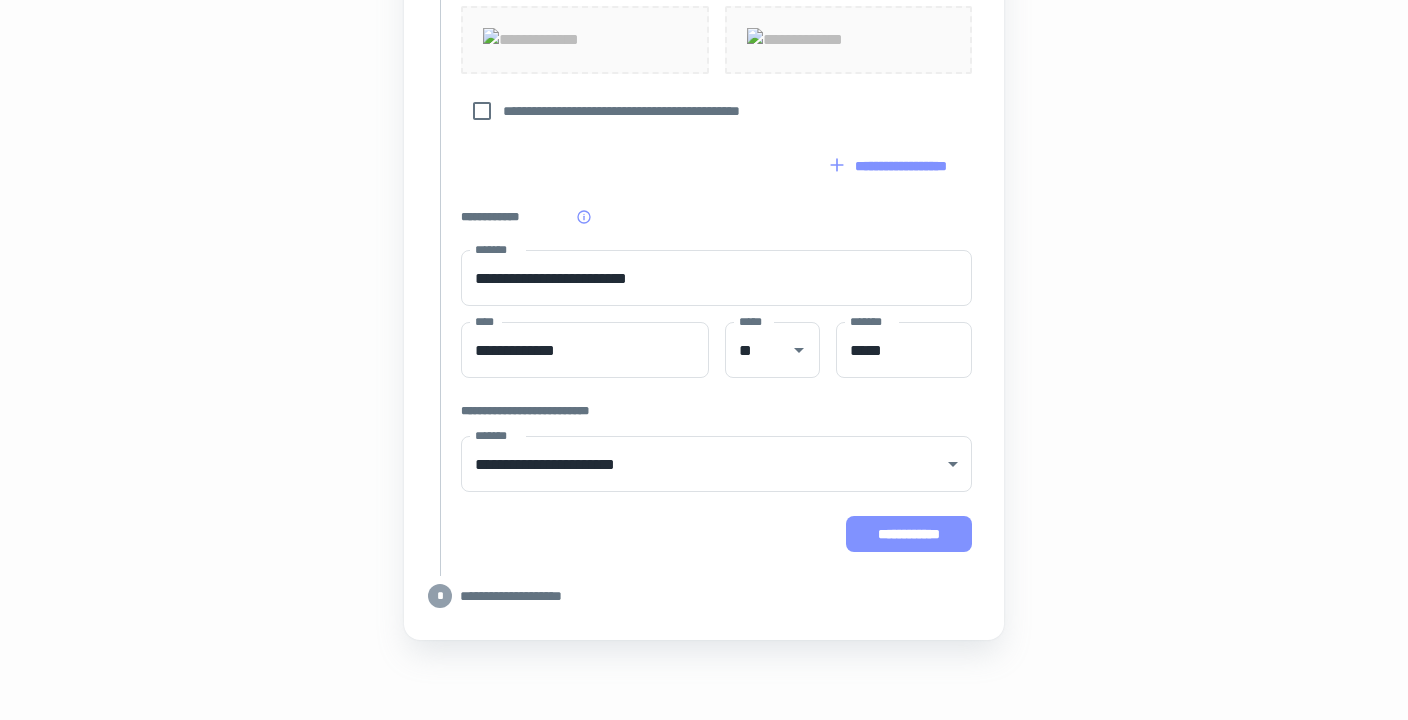 click on "**********" at bounding box center (909, 534) 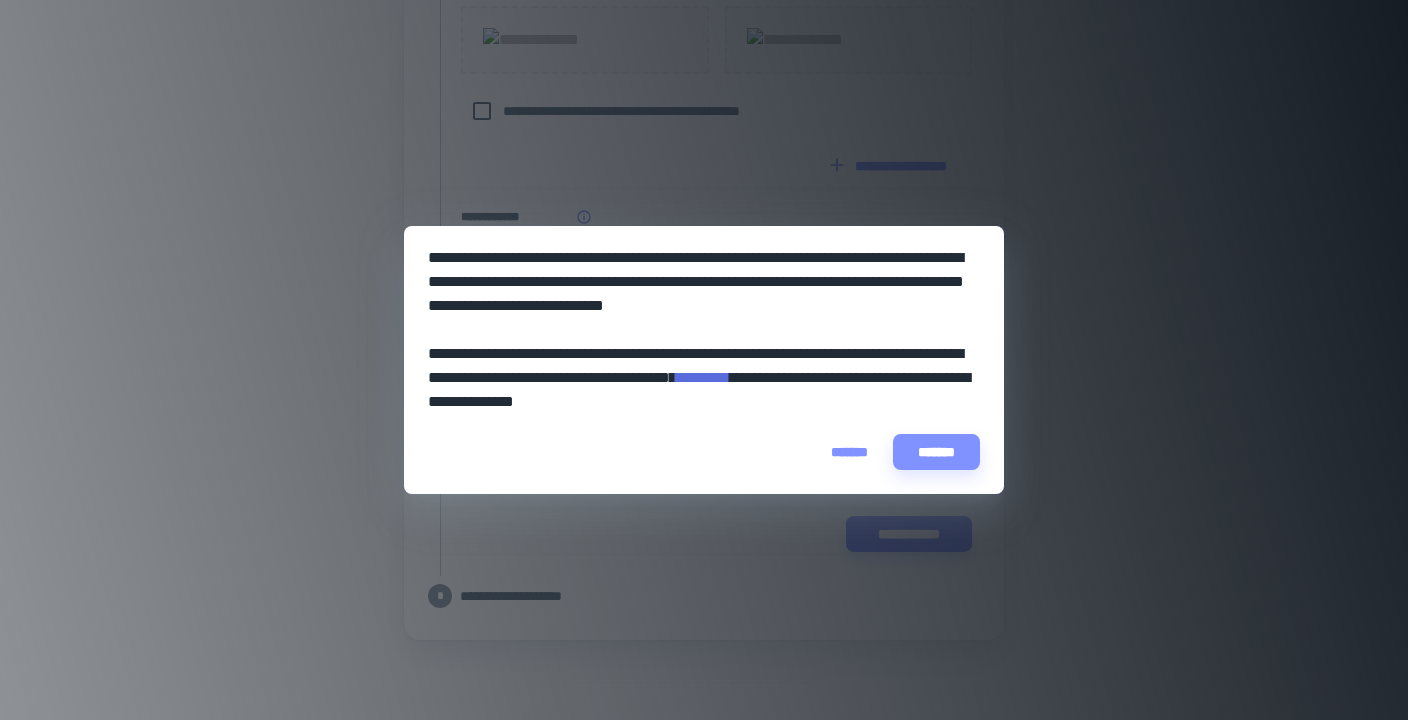 click on "*******" at bounding box center (849, 452) 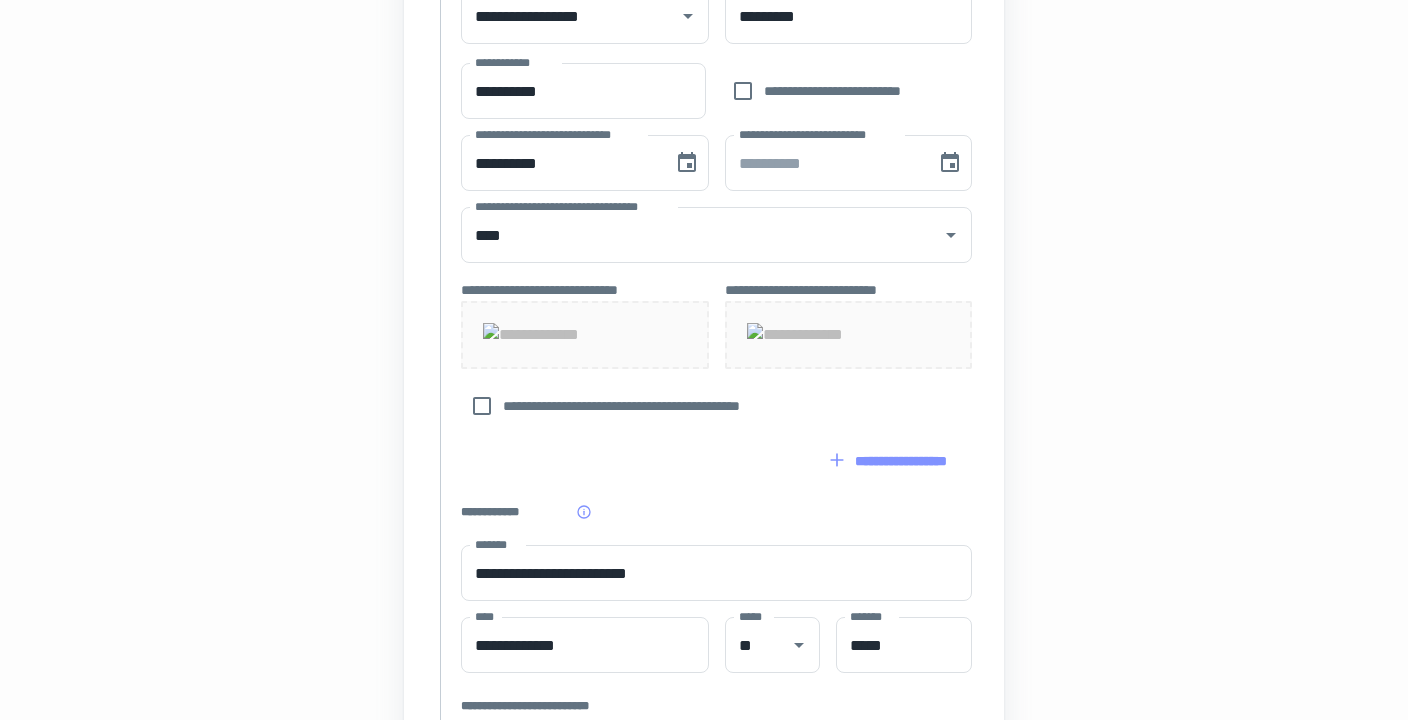 scroll, scrollTop: 895, scrollLeft: 0, axis: vertical 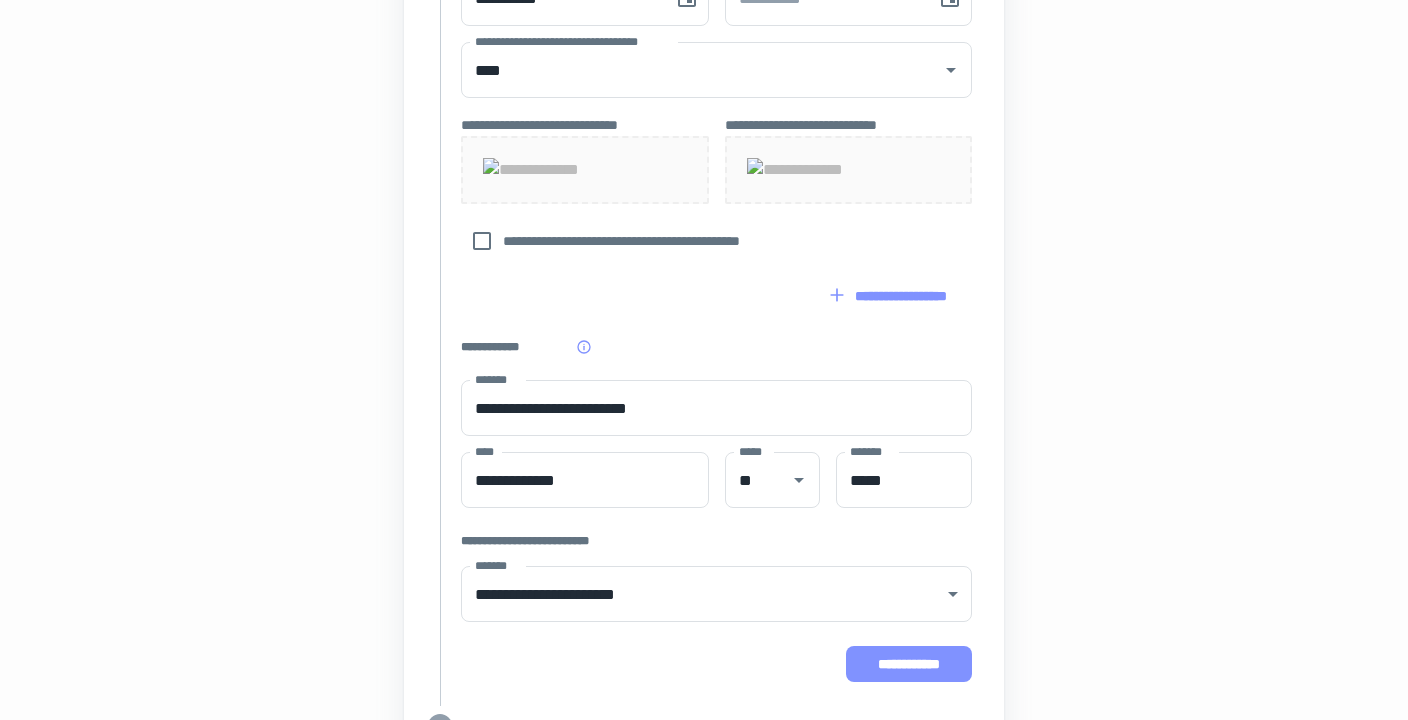 click on "**********" at bounding box center (909, 664) 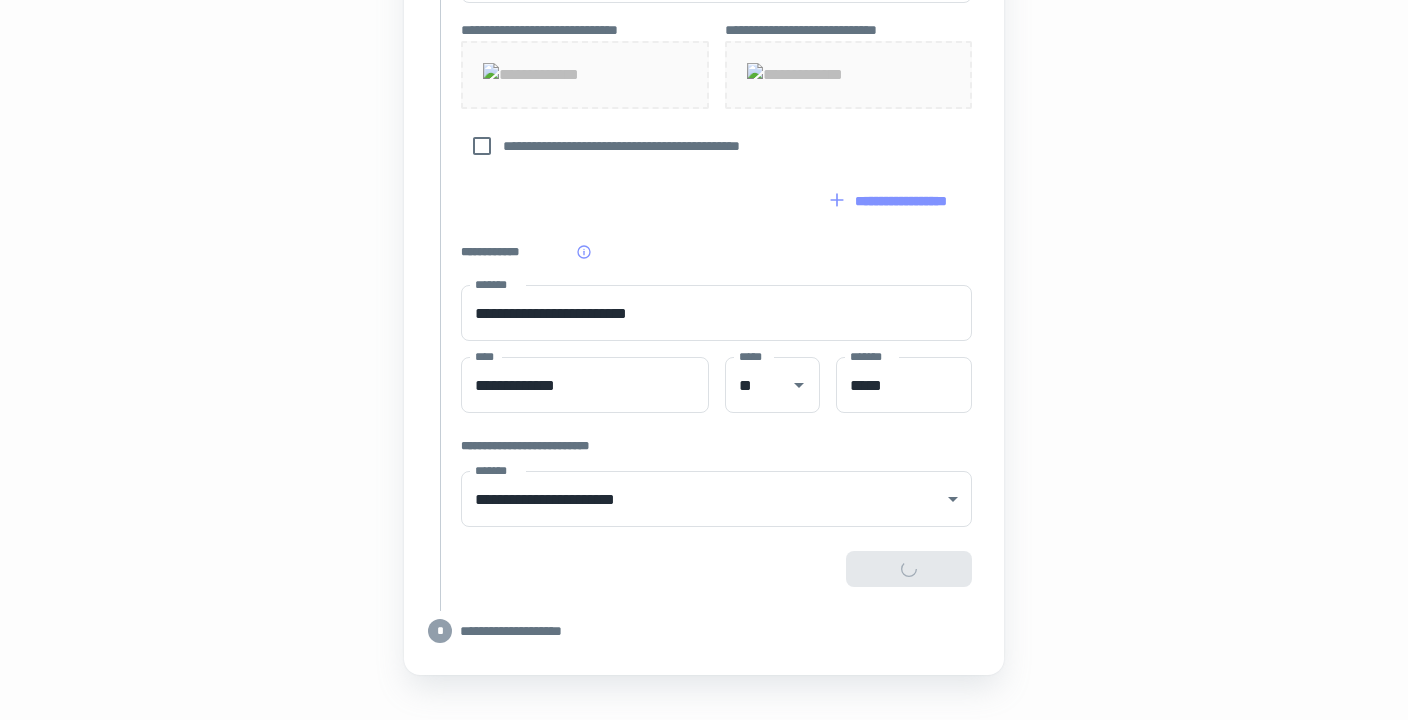 scroll, scrollTop: 998, scrollLeft: 0, axis: vertical 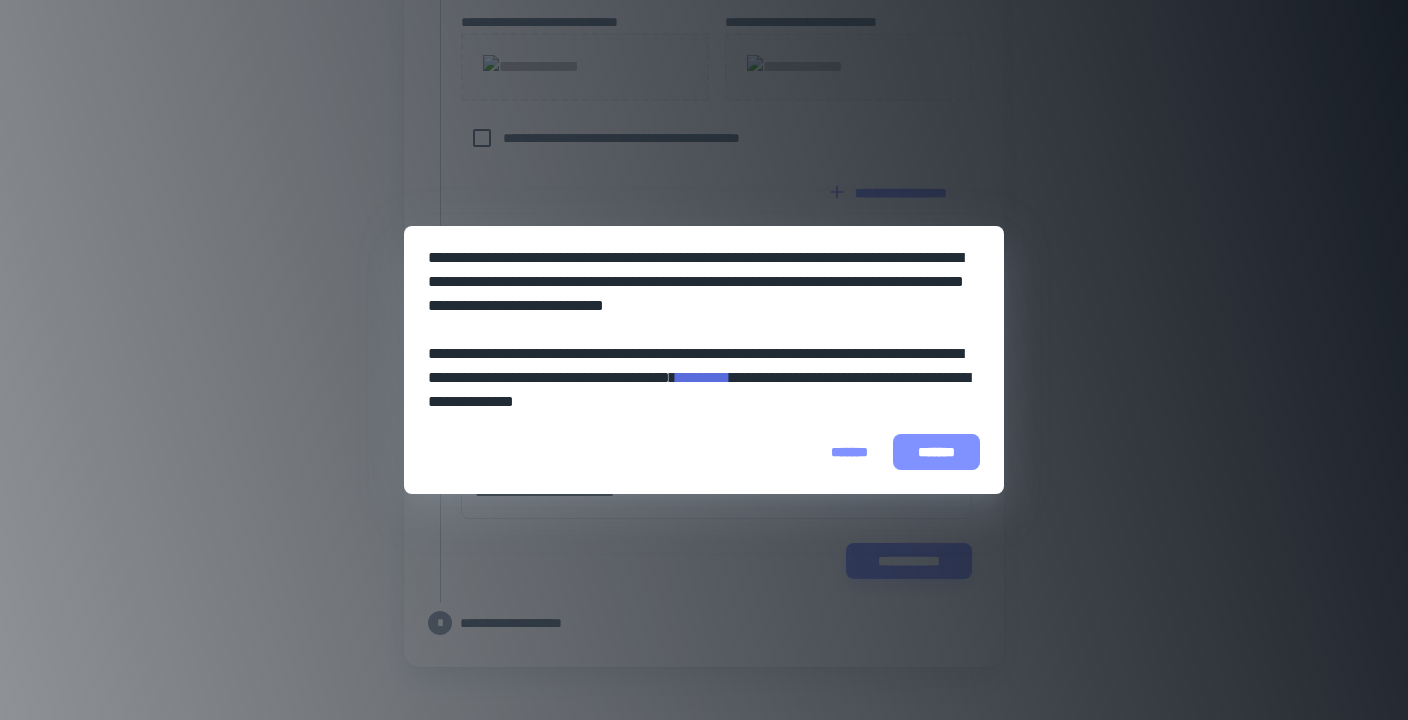 click on "*******" at bounding box center (936, 452) 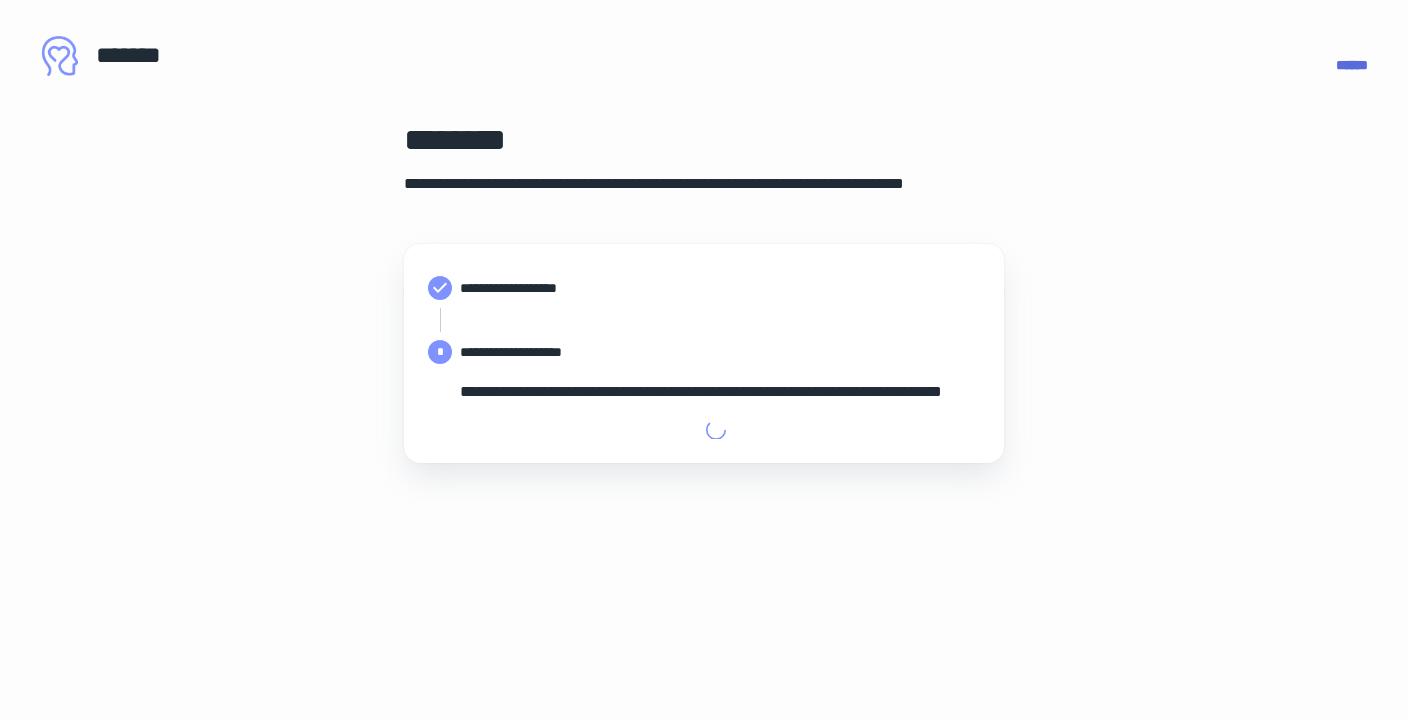 type on "**********" 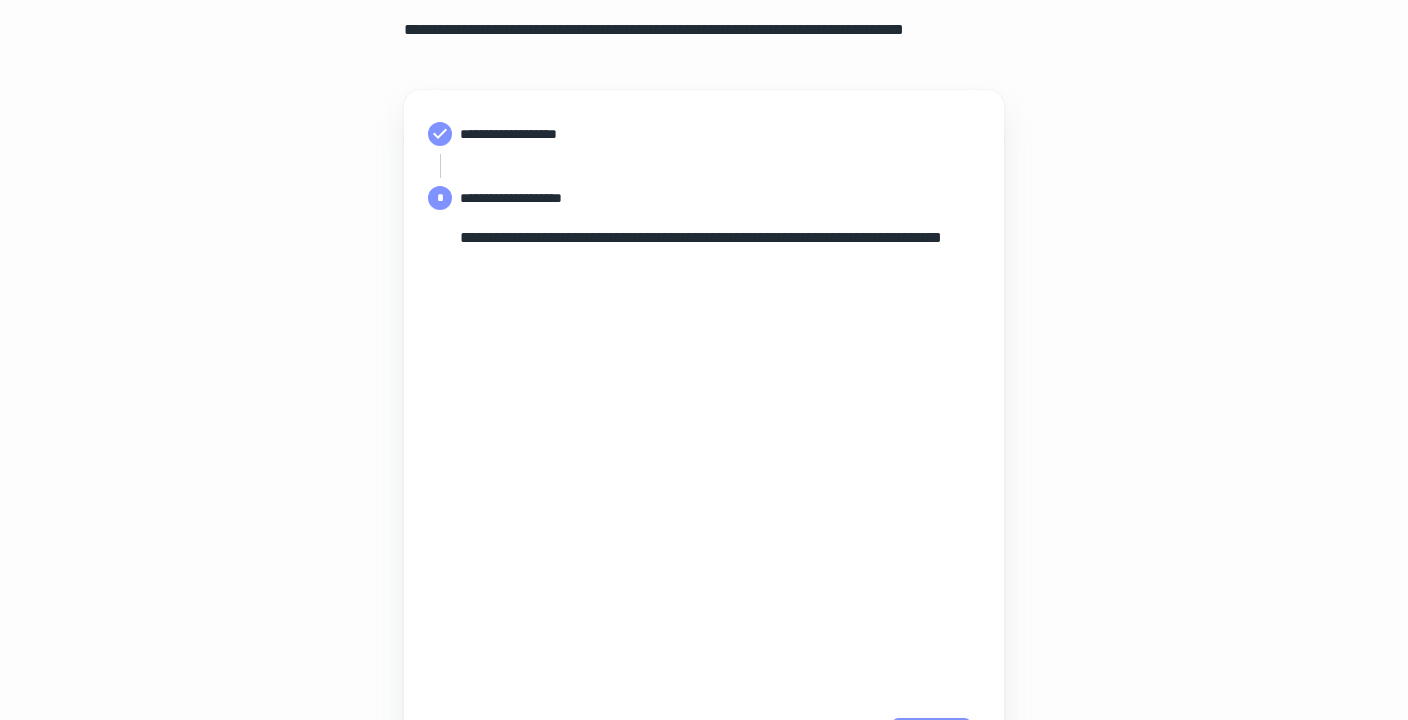 scroll, scrollTop: 162, scrollLeft: 0, axis: vertical 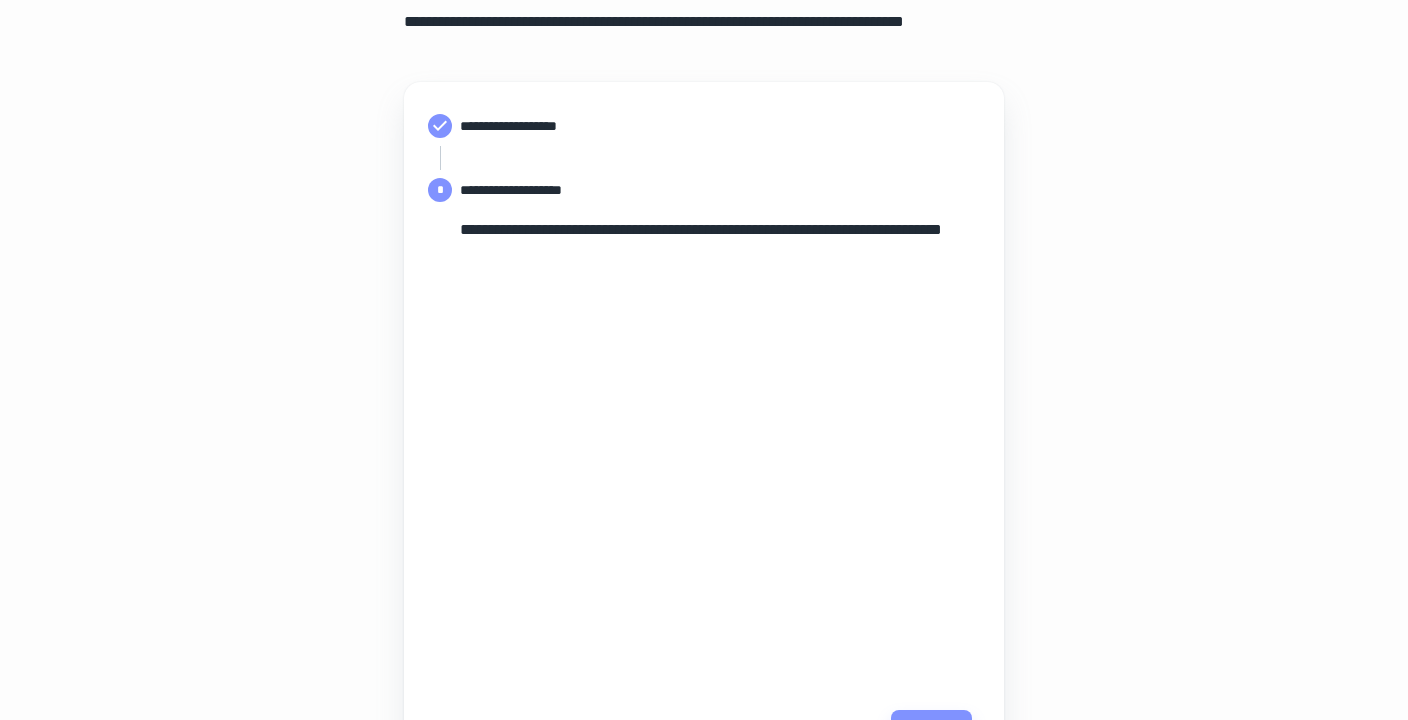 click on "**********" at bounding box center (704, 362) 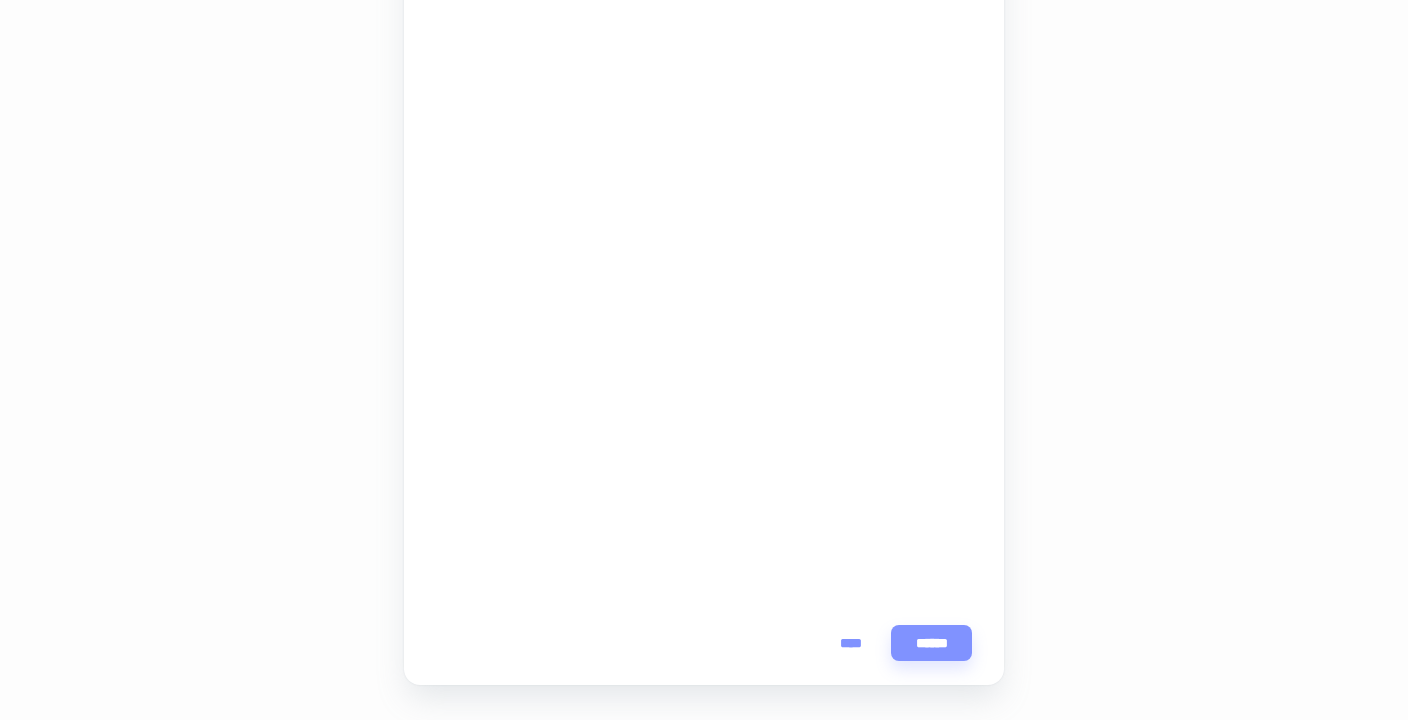 scroll, scrollTop: 505, scrollLeft: 0, axis: vertical 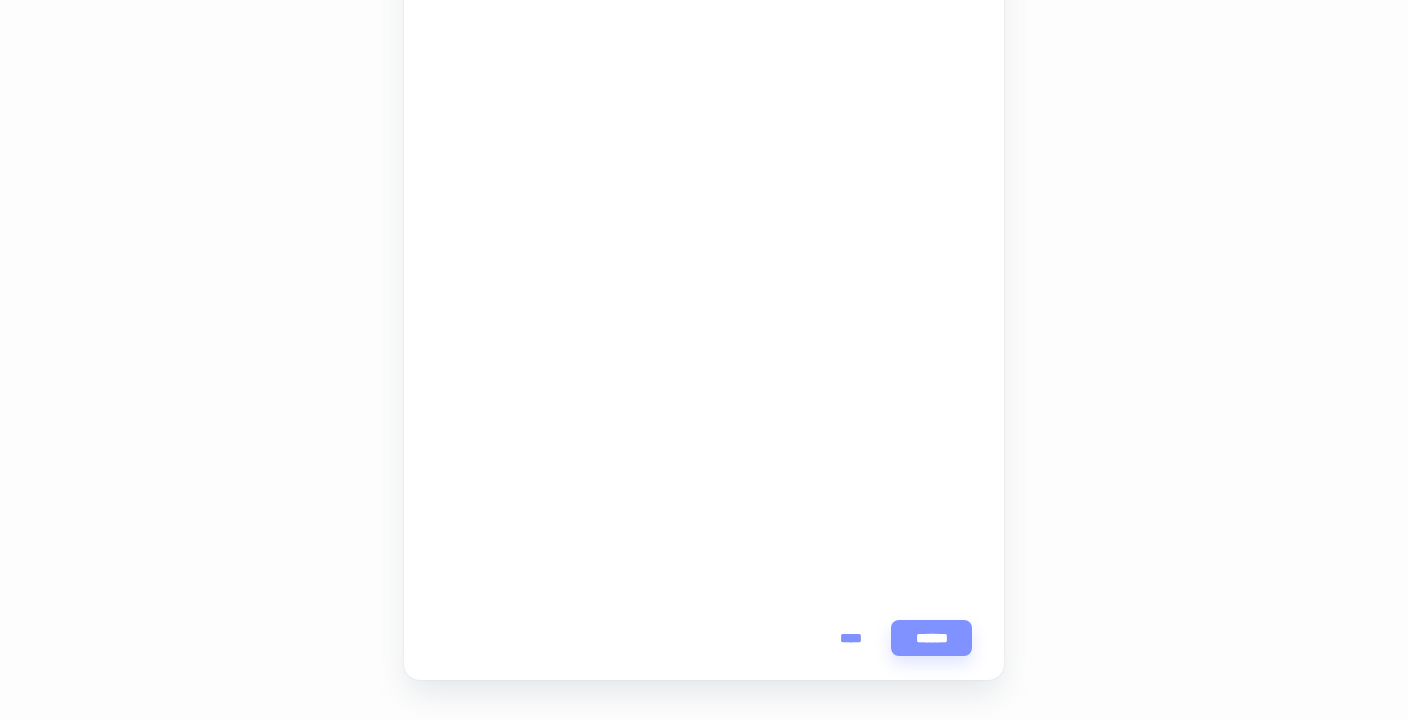 click on "****" at bounding box center (851, 638) 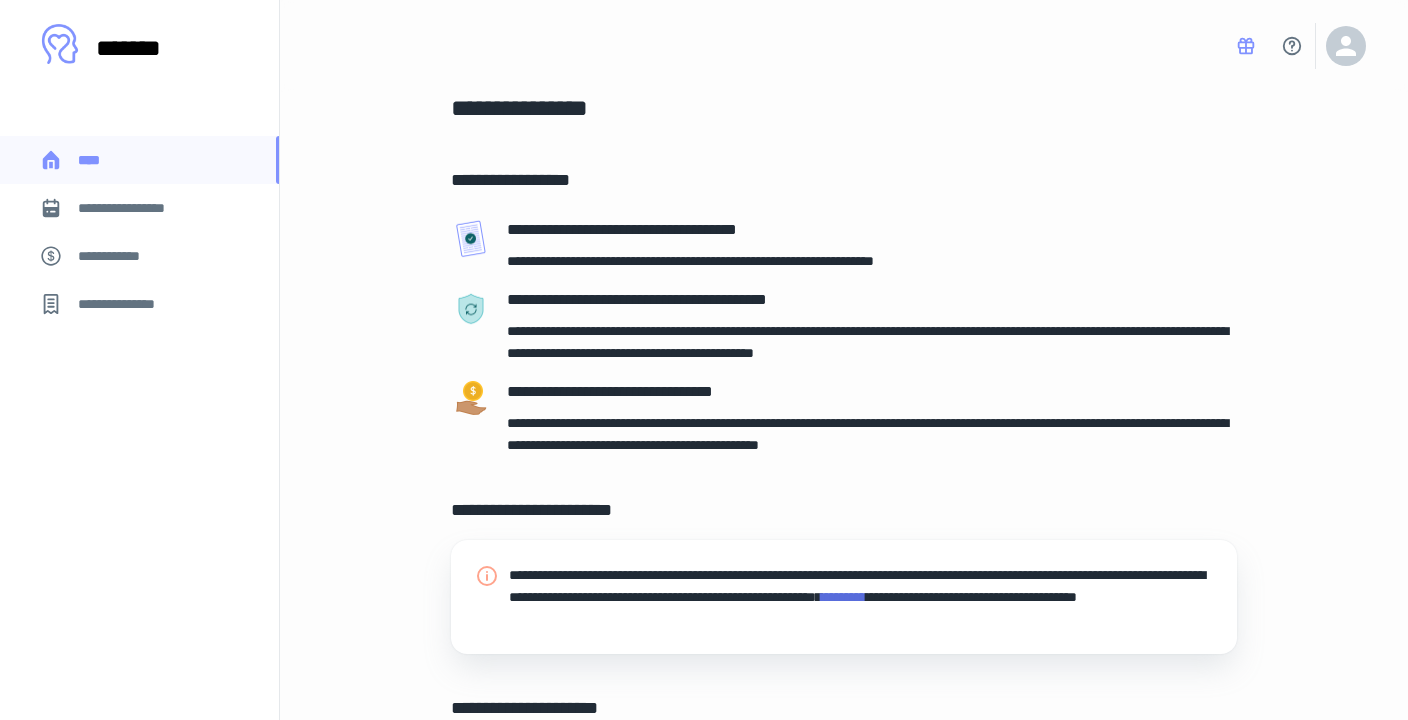 scroll, scrollTop: 72, scrollLeft: 0, axis: vertical 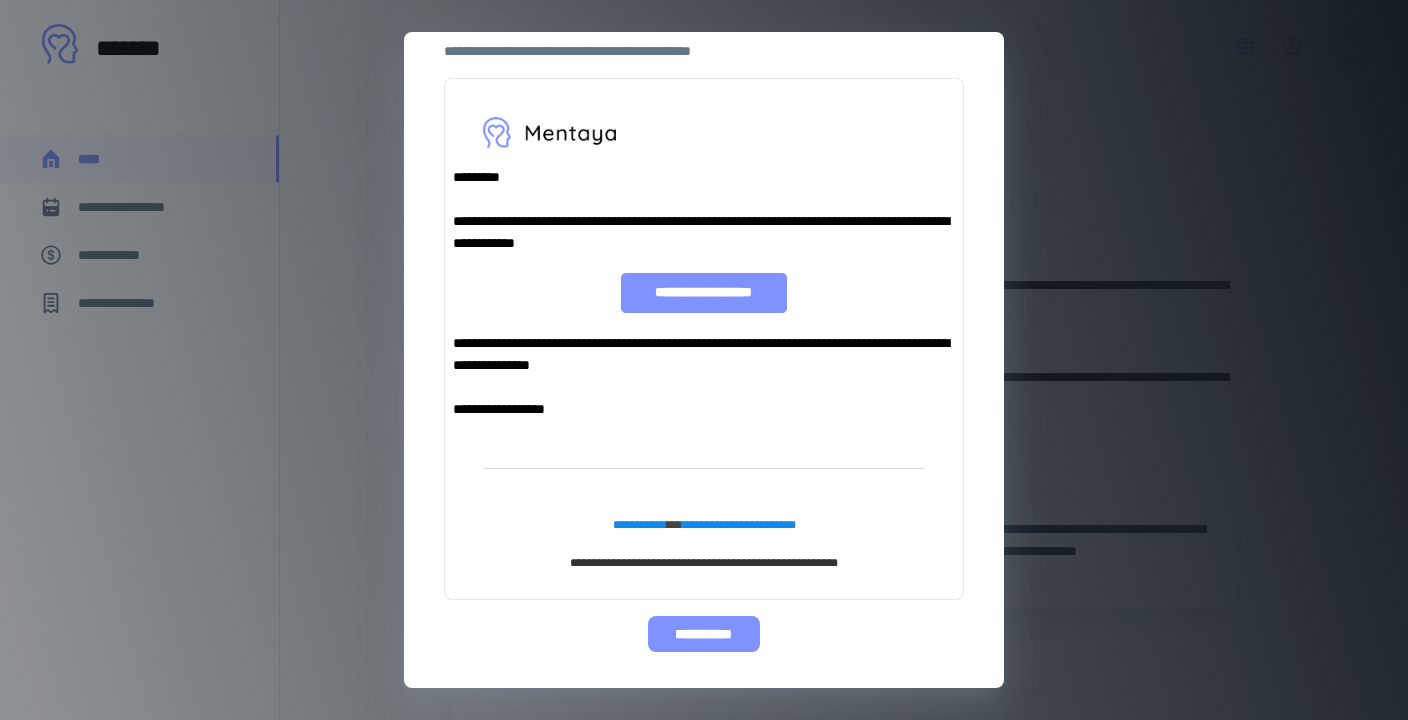 click on "**********" at bounding box center (703, 634) 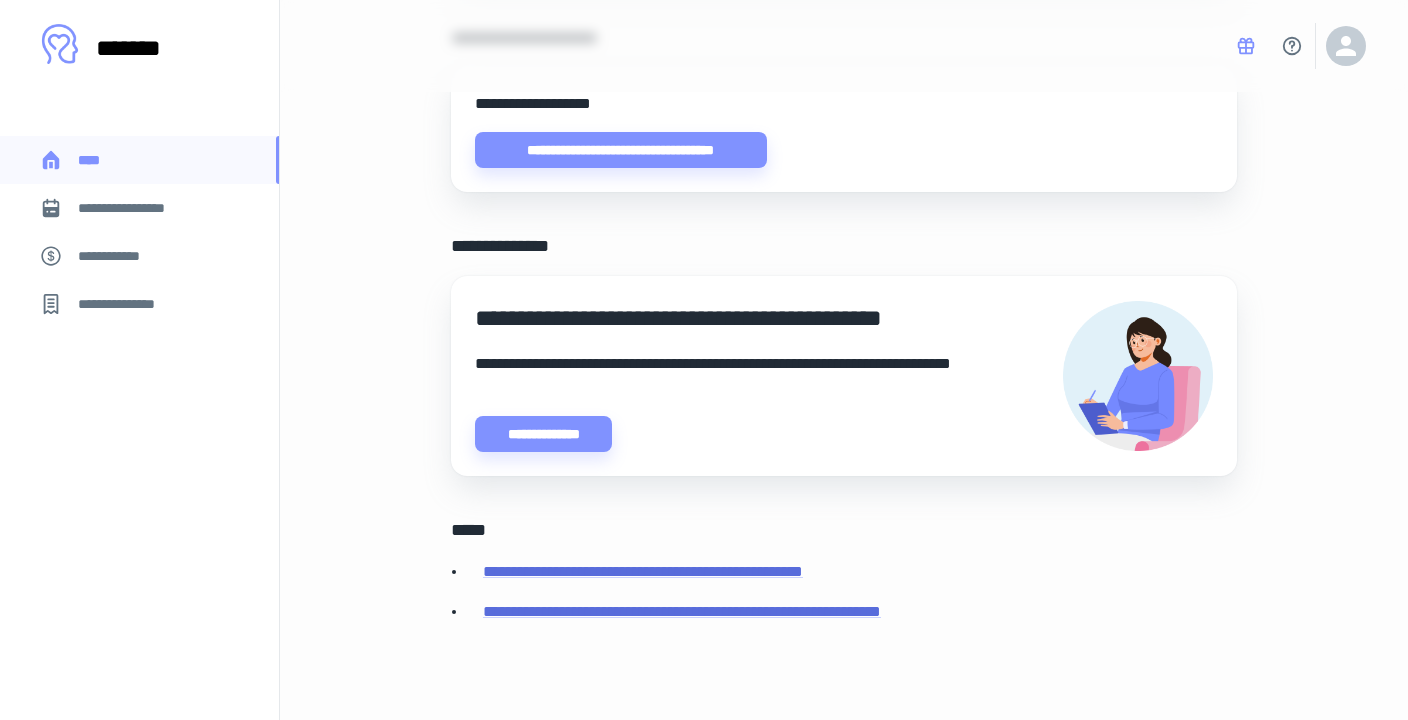 scroll, scrollTop: 0, scrollLeft: 0, axis: both 